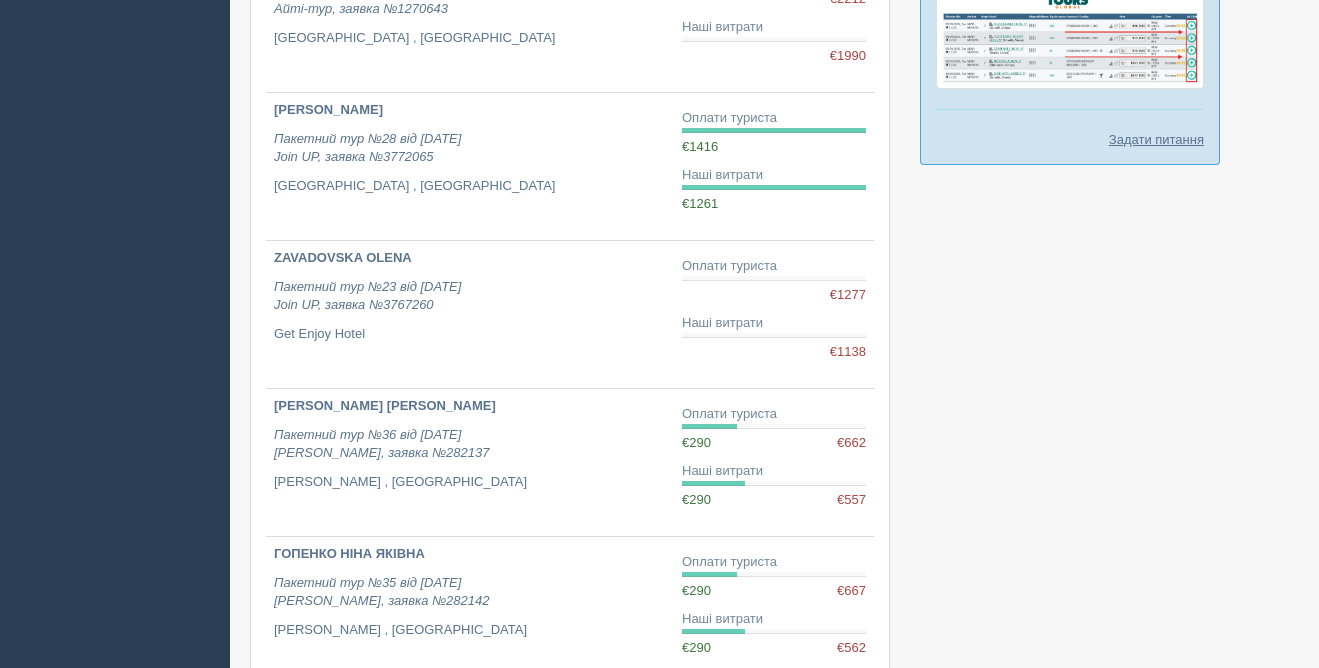 scroll, scrollTop: 969, scrollLeft: 0, axis: vertical 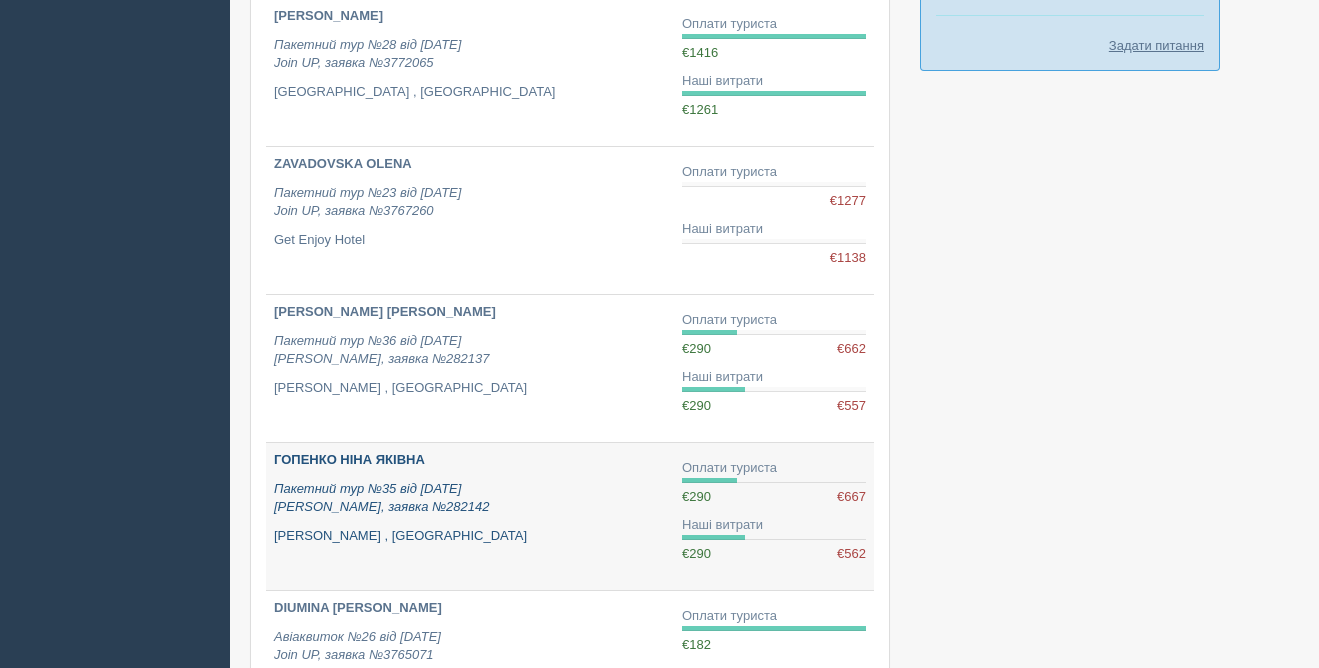 click on "Пакетний тур №35 від [DATE]
[PERSON_NAME], заявка №282142" at bounding box center [381, 498] 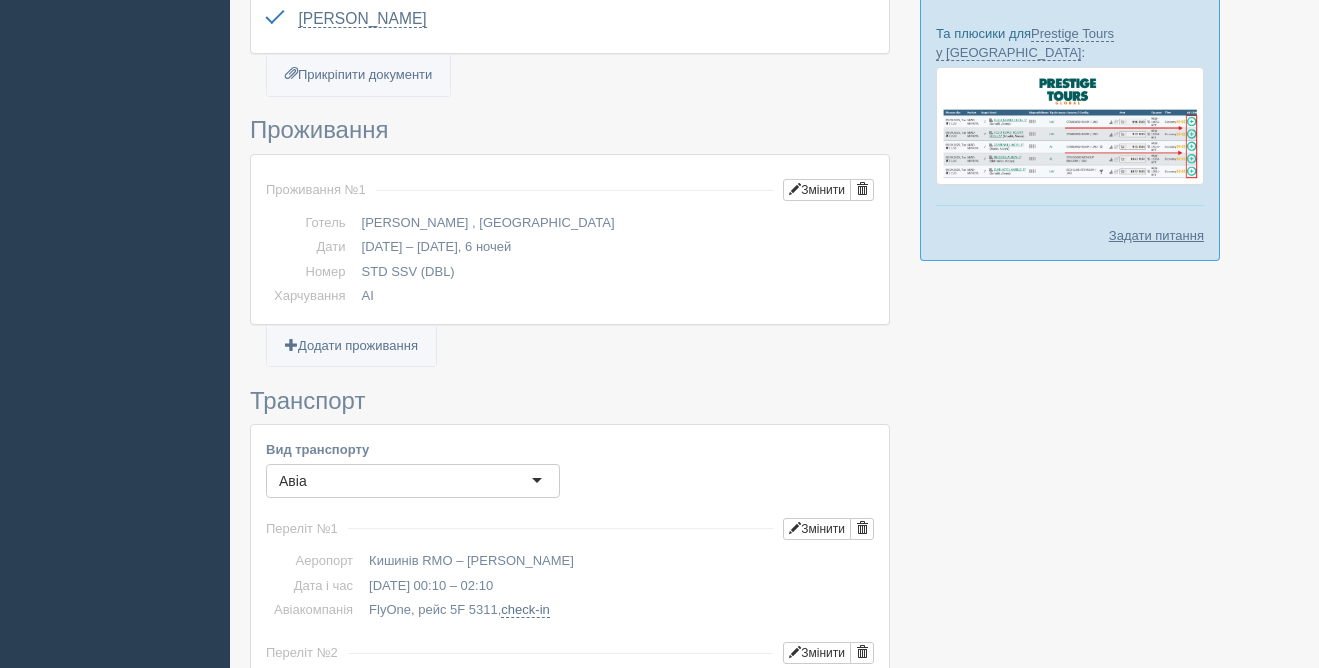 scroll, scrollTop: 0, scrollLeft: 0, axis: both 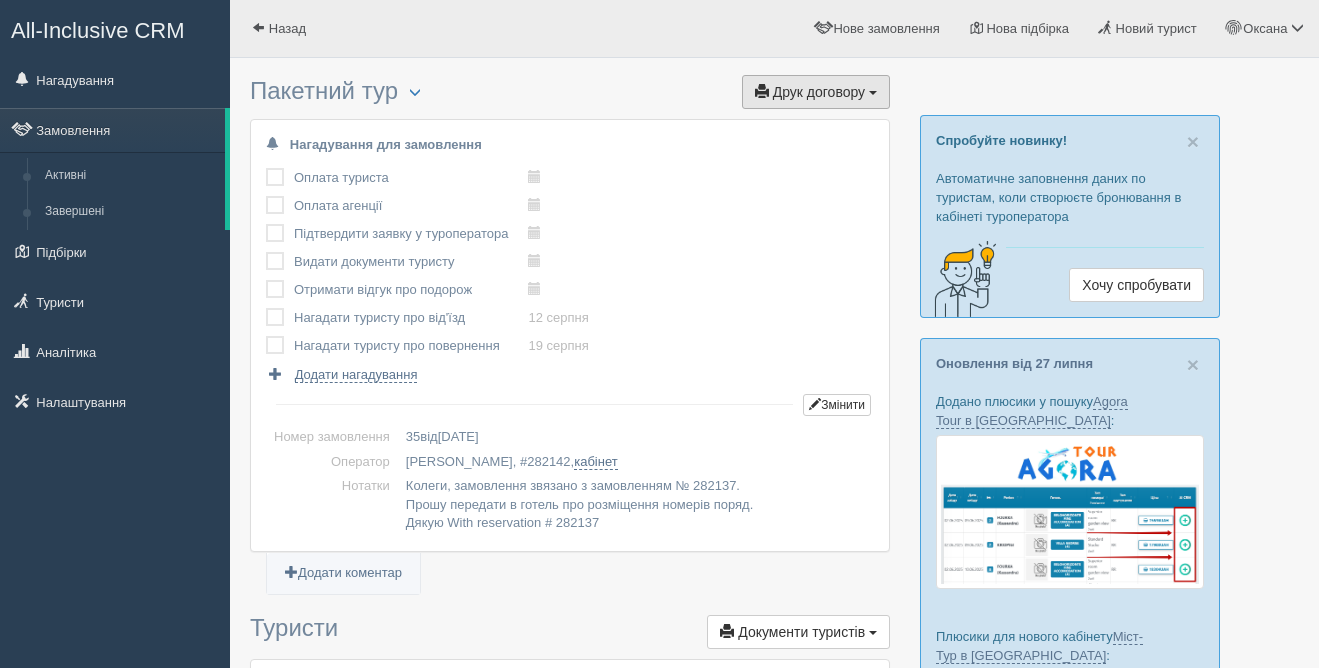 click on "Друк договору" at bounding box center [819, 92] 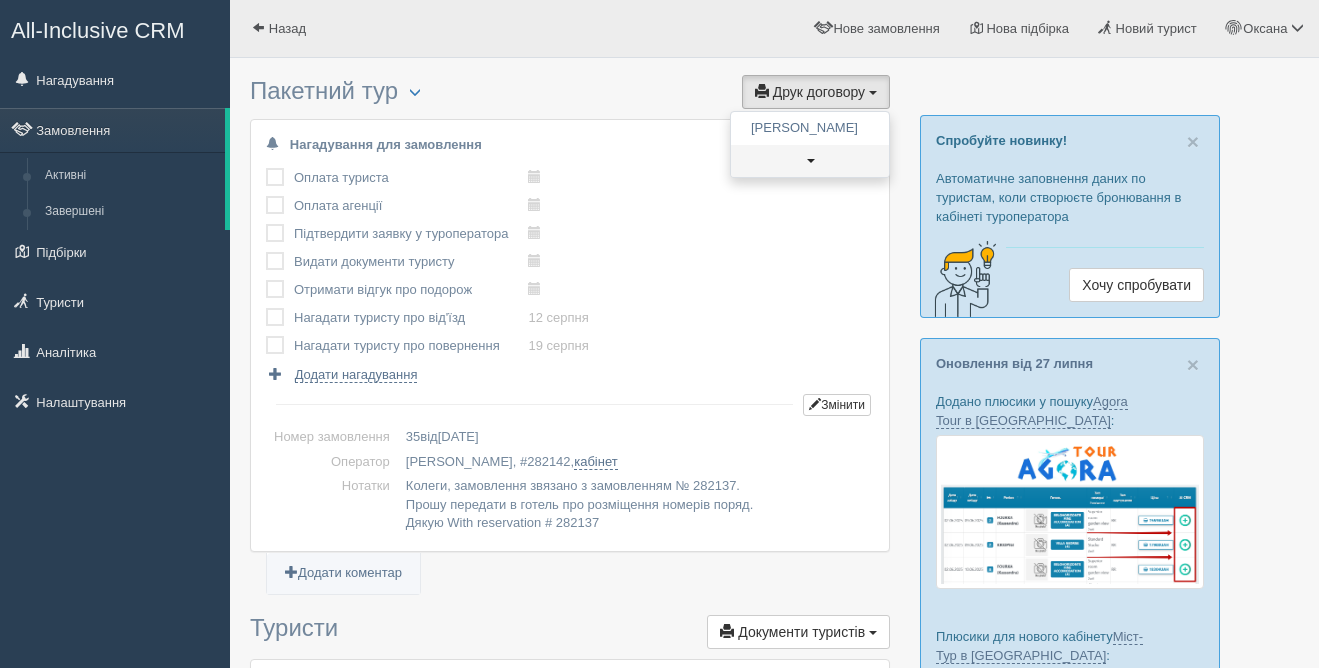 click at bounding box center [811, 161] 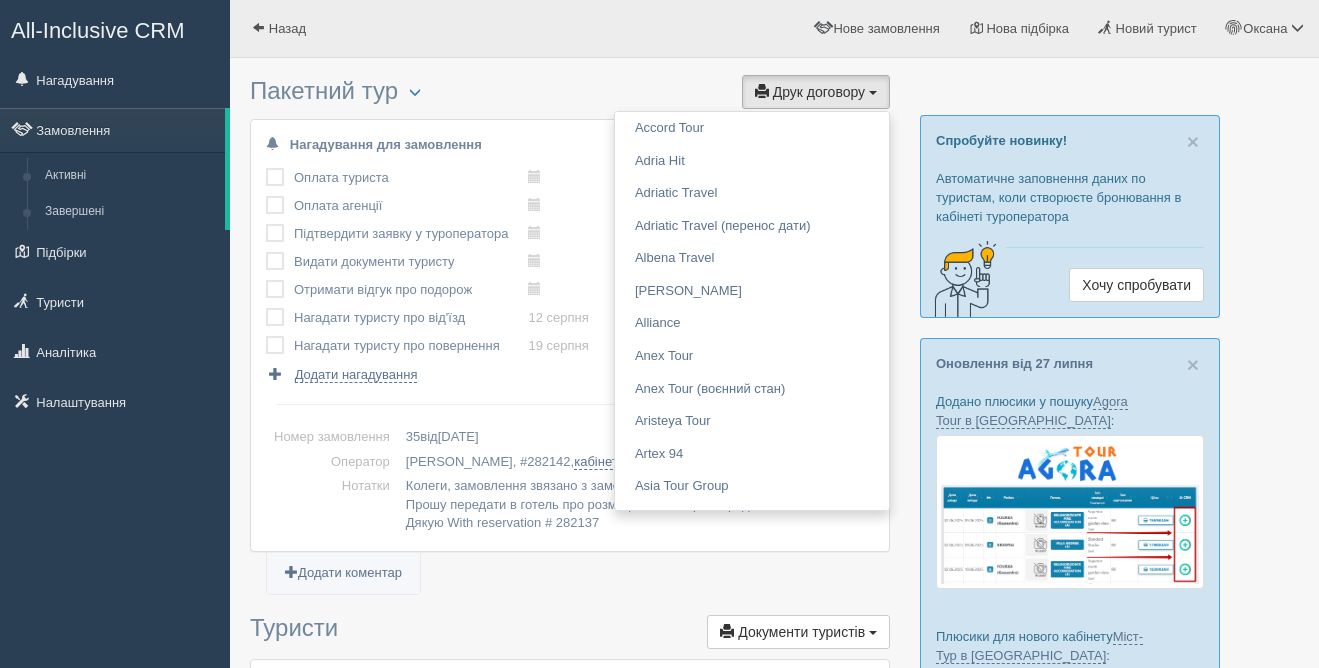 click on "Пакетний тур
Менеджер:
Оксана
Змінити тип
Створити копію
Об'єднати договори
Видалити замовлення
Друк договору
Друк" at bounding box center [570, 93] 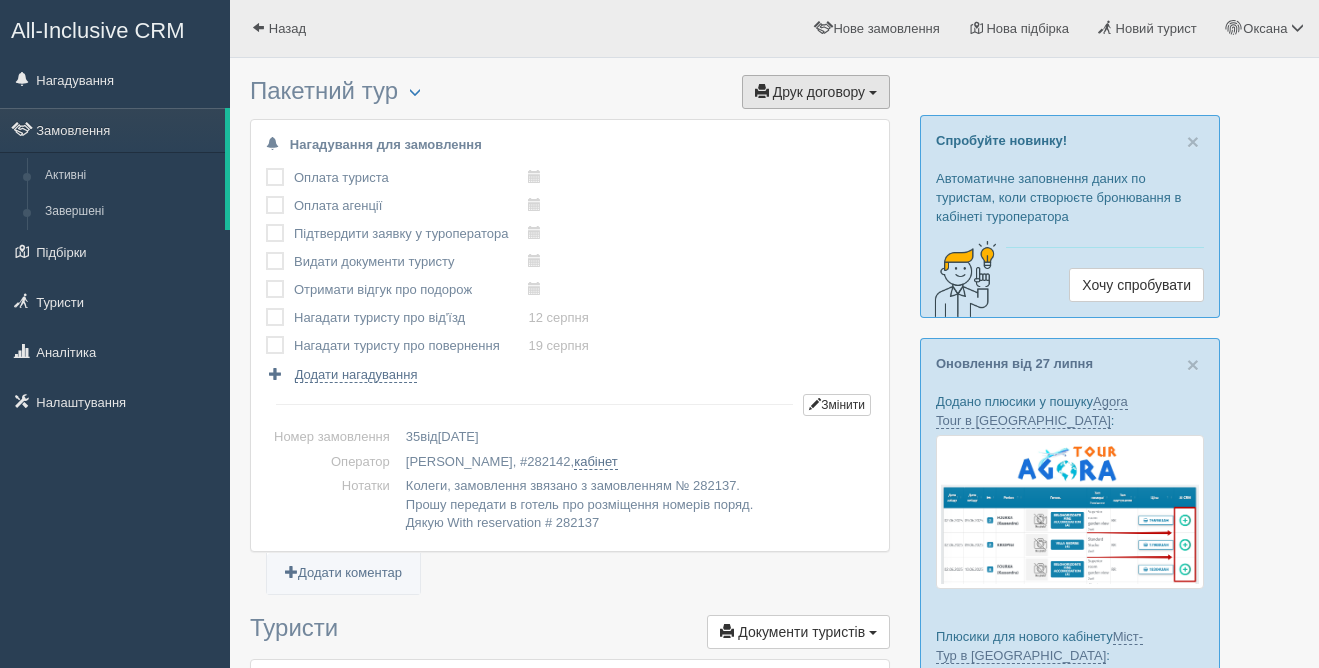 click on "Друк договору" at bounding box center [819, 92] 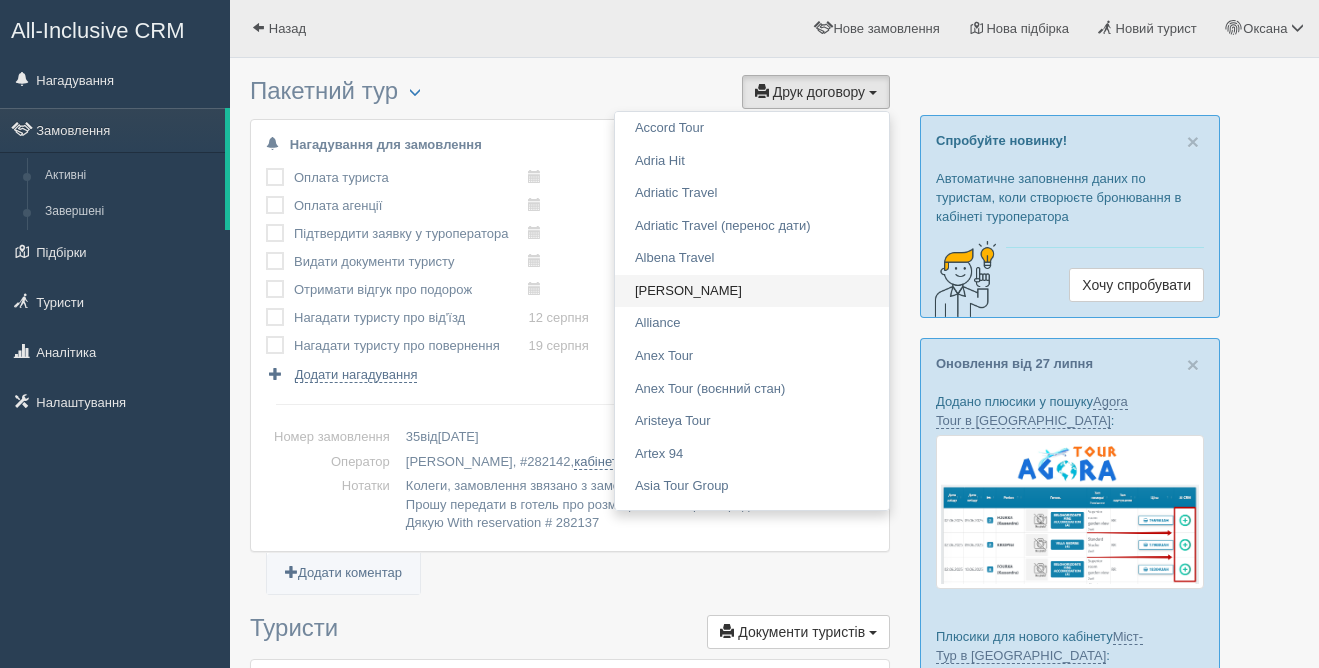 click on "Alf" at bounding box center (752, 291) 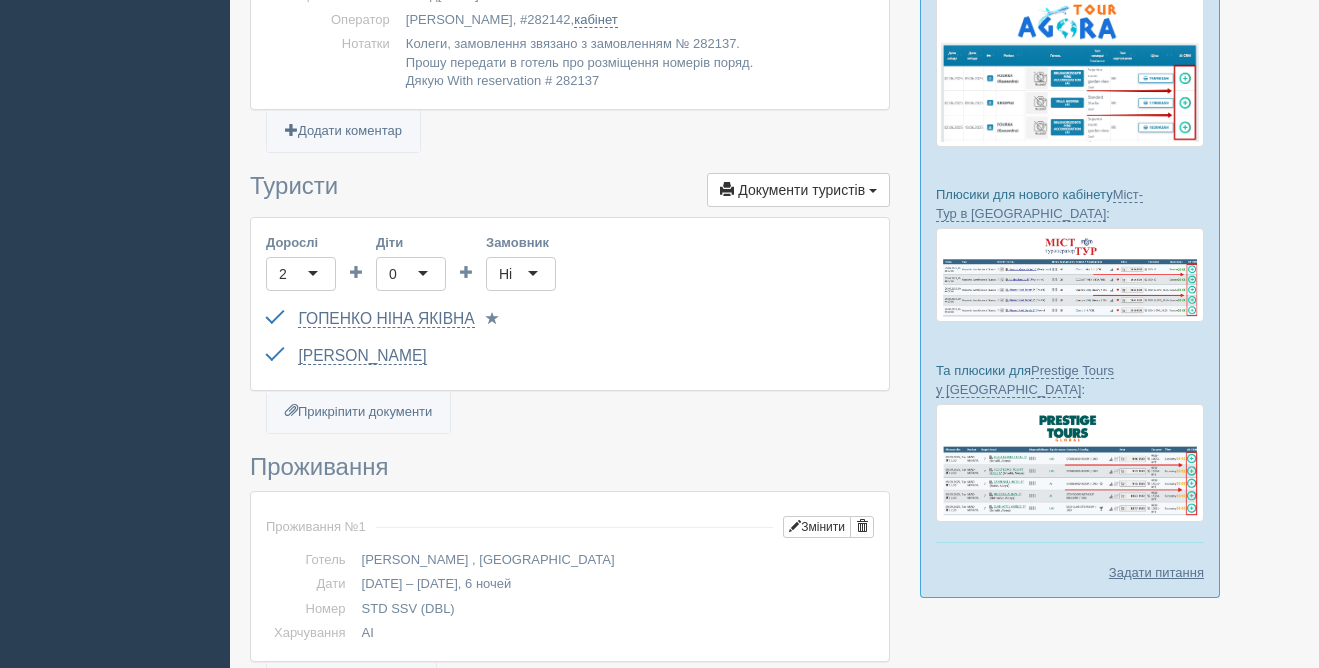 scroll, scrollTop: 445, scrollLeft: 0, axis: vertical 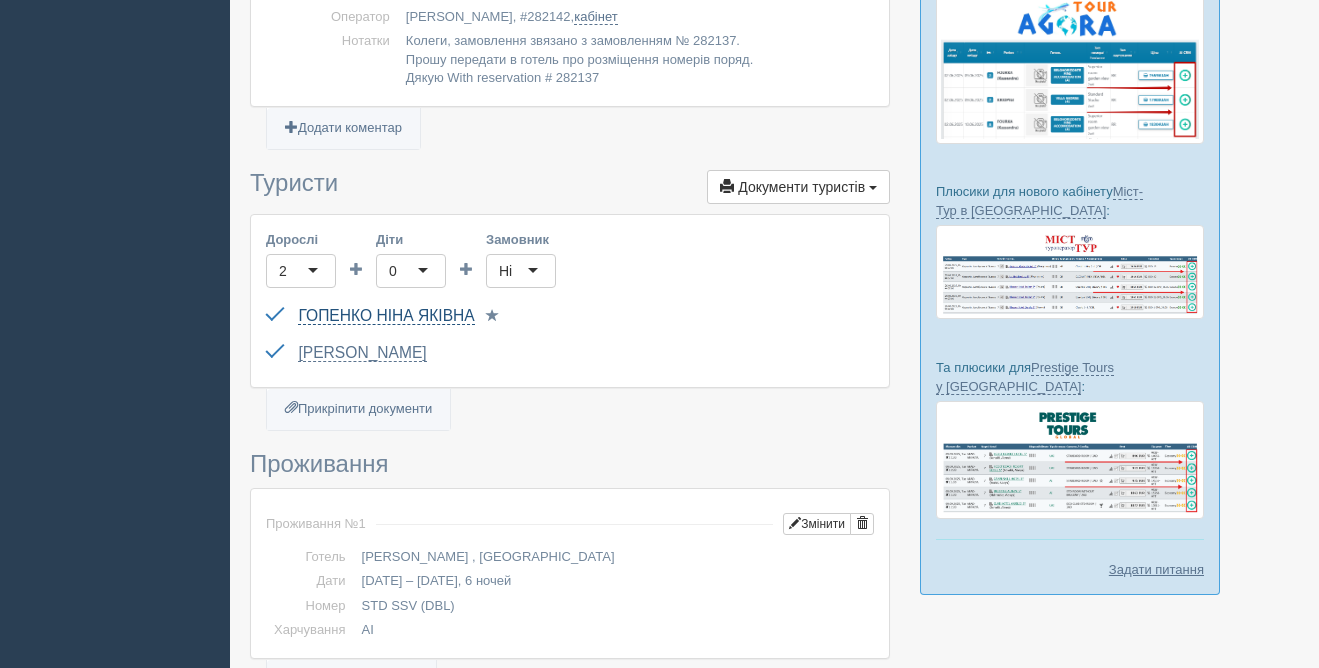 click on "ГОПЕНКО НІНА ЯКІВНА" at bounding box center (386, 316) 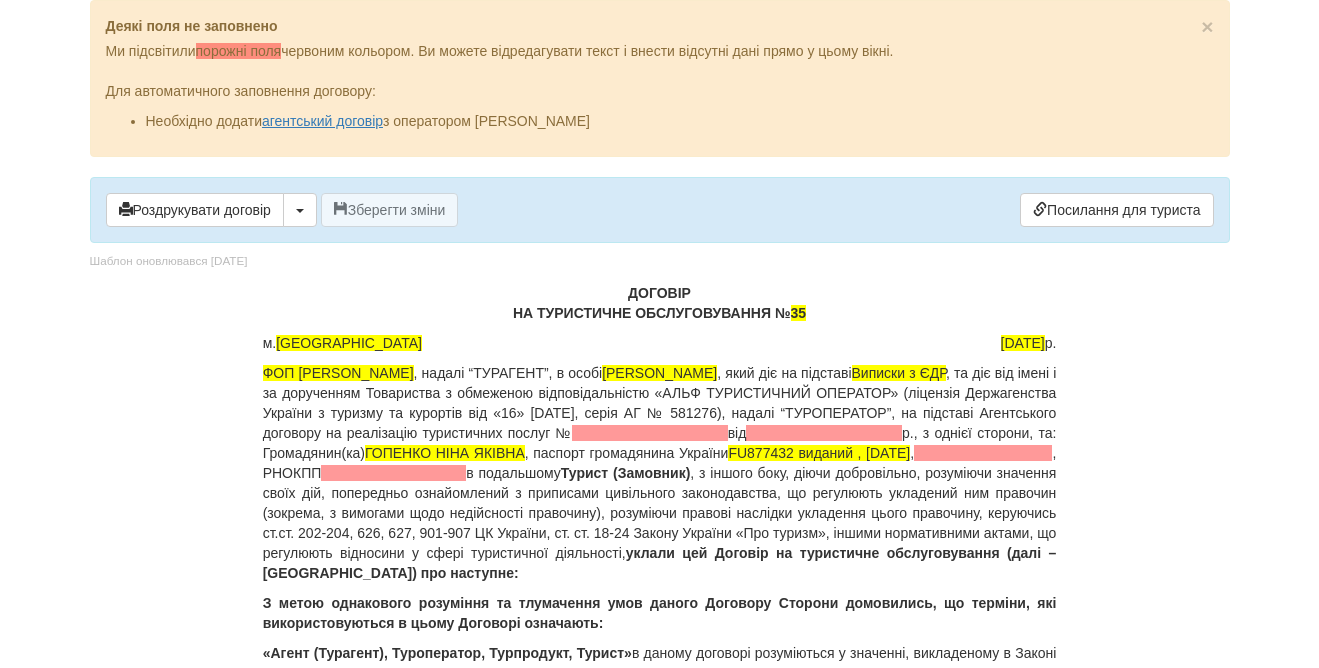 scroll, scrollTop: 0, scrollLeft: 0, axis: both 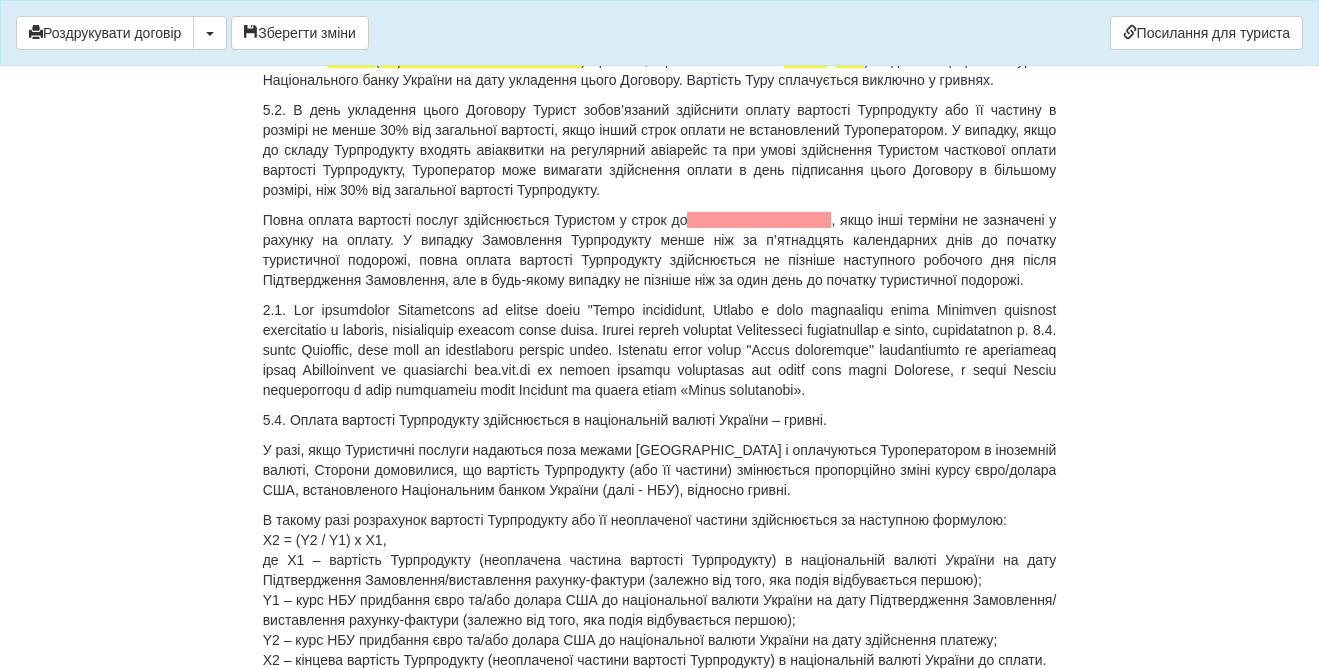 click on "5.1. Загальна Вартість Турпродукту (туристичних послуг, туру) за цим Договором з урахуванням послуг Турагента становить  47 706  ( Сорок сім тисяч сімсот шість ) гривень, що є еквівалентом  957.00   EUR ) згідно з офіційним курсом Національного банку України на дату укладення цього Договору. Вартість Туру сплачується виключно у гривнях." at bounding box center [660, 60] 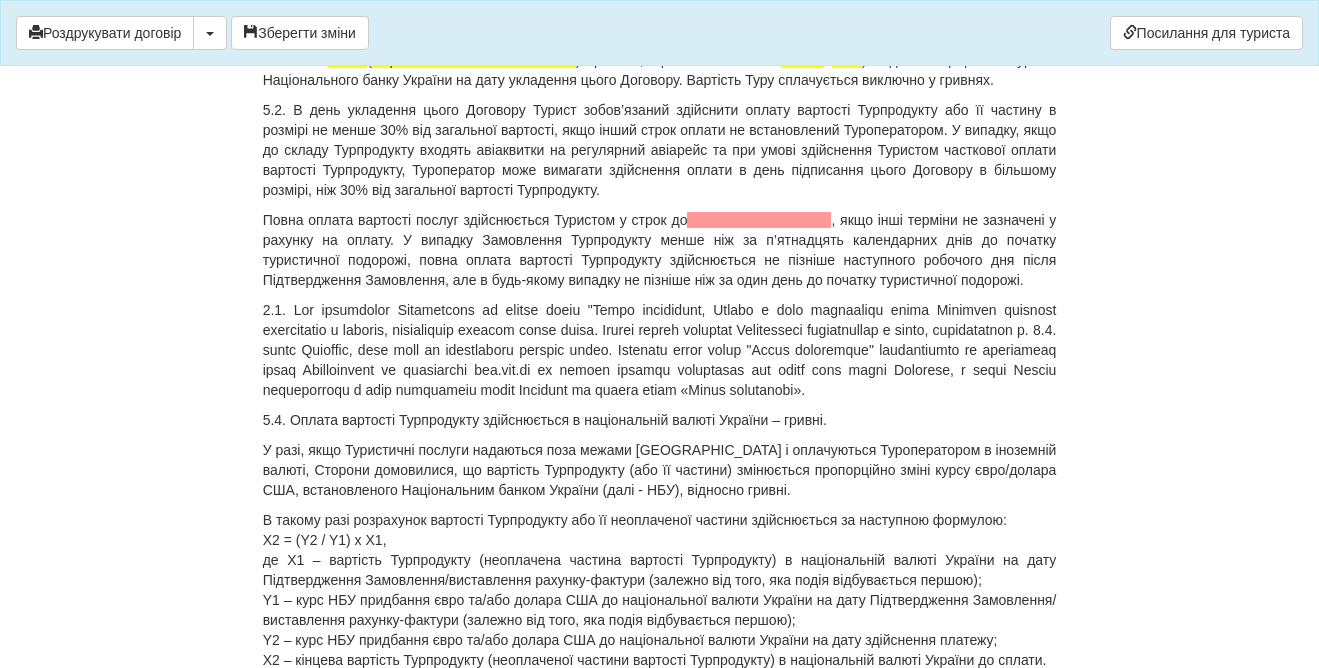 click on "5.1. Загальна Вартість Турпродукту (туристичних послуг, туру) за цим Договором з урахуванням послуг Турагента становить  48400  ( Сорок сім тисяч сімсот шість ) гривень, що є еквівалентом  957.00   EUR ) згідно з офіційним курсом Національного банку України на дату укладення цього Договору. Вартість Туру сплачується виключно у гривнях." at bounding box center (660, 60) 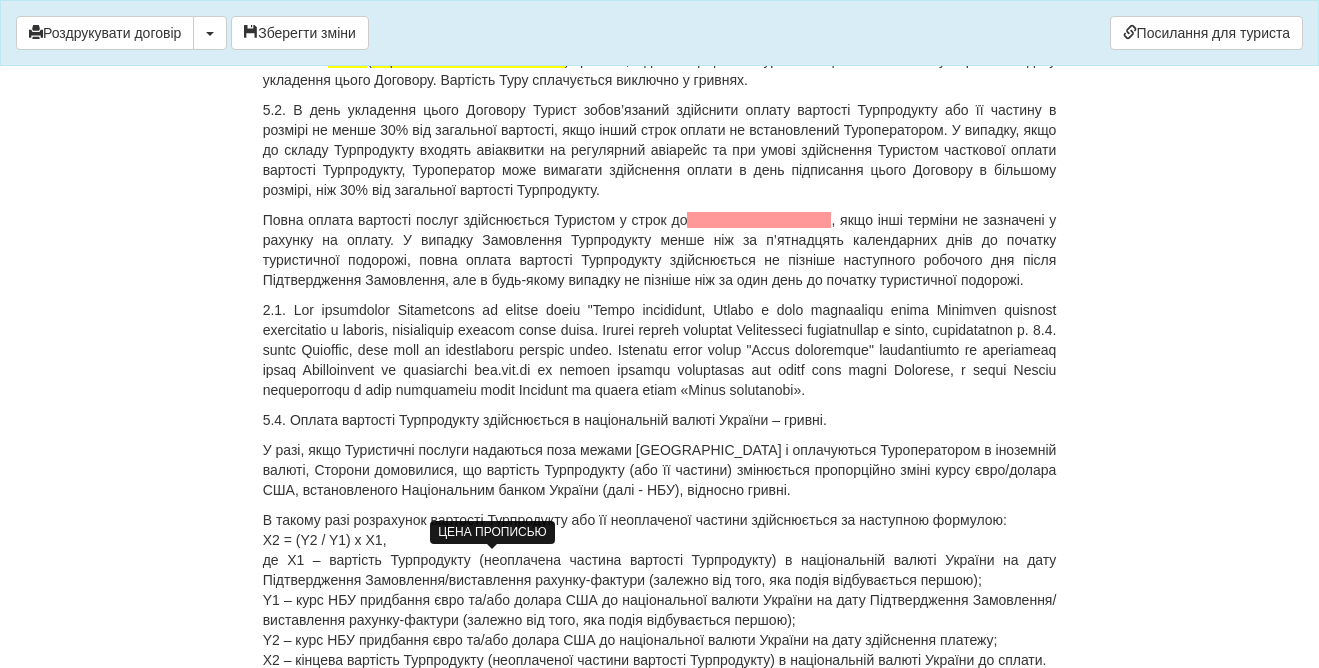 click on "Сорок сім тисяч сімсот шість" at bounding box center [468, 60] 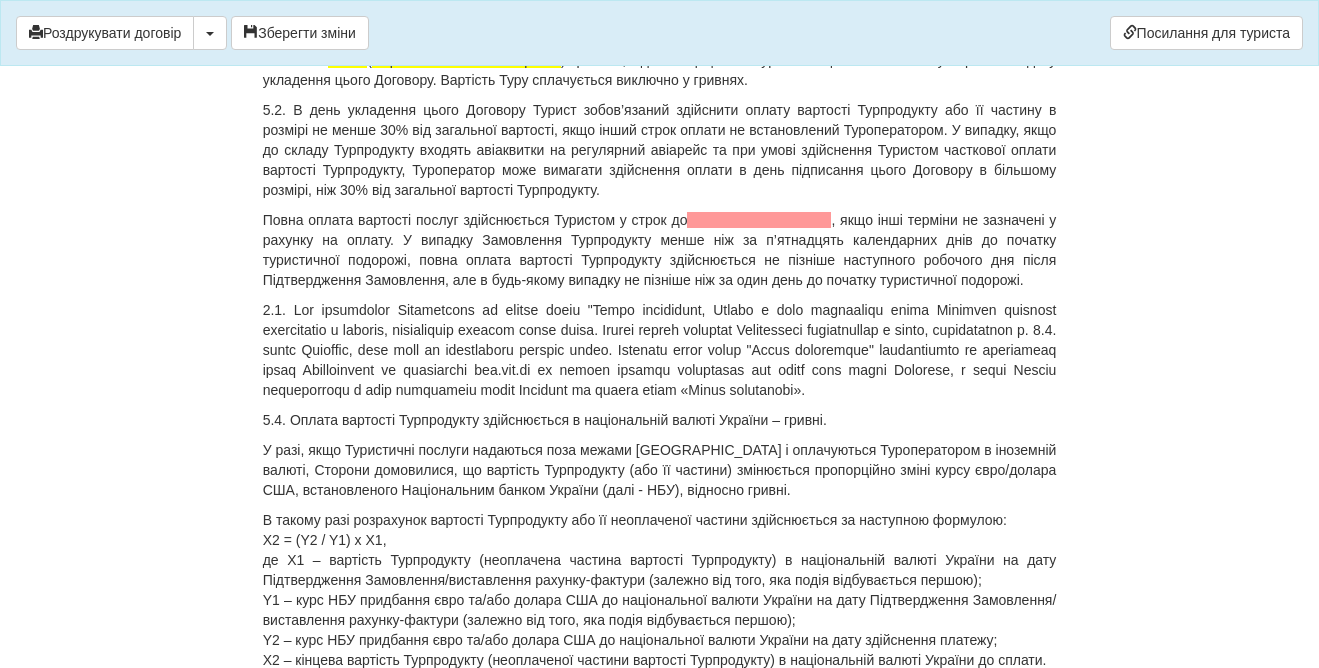 click on "5. ВАРТІСТЬ ПОСЛУГ І ПОРЯДОК РОЗРАХУНКІВ" at bounding box center [660, 10] 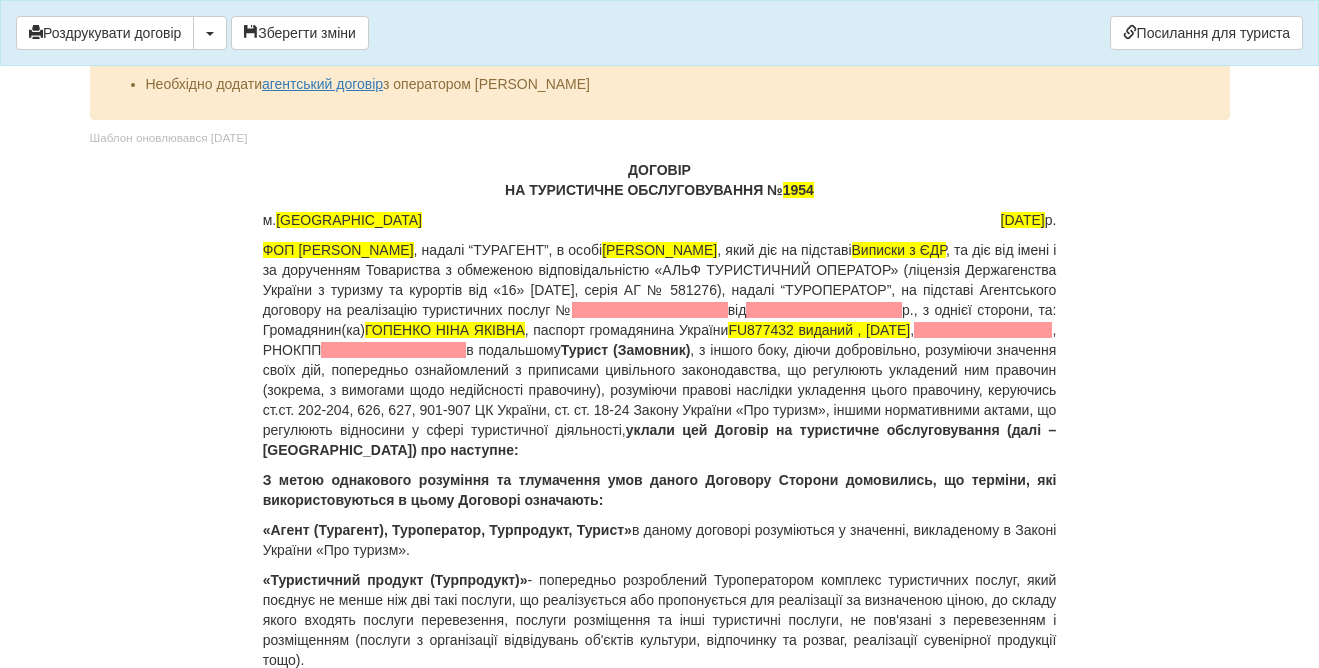 scroll, scrollTop: 0, scrollLeft: 0, axis: both 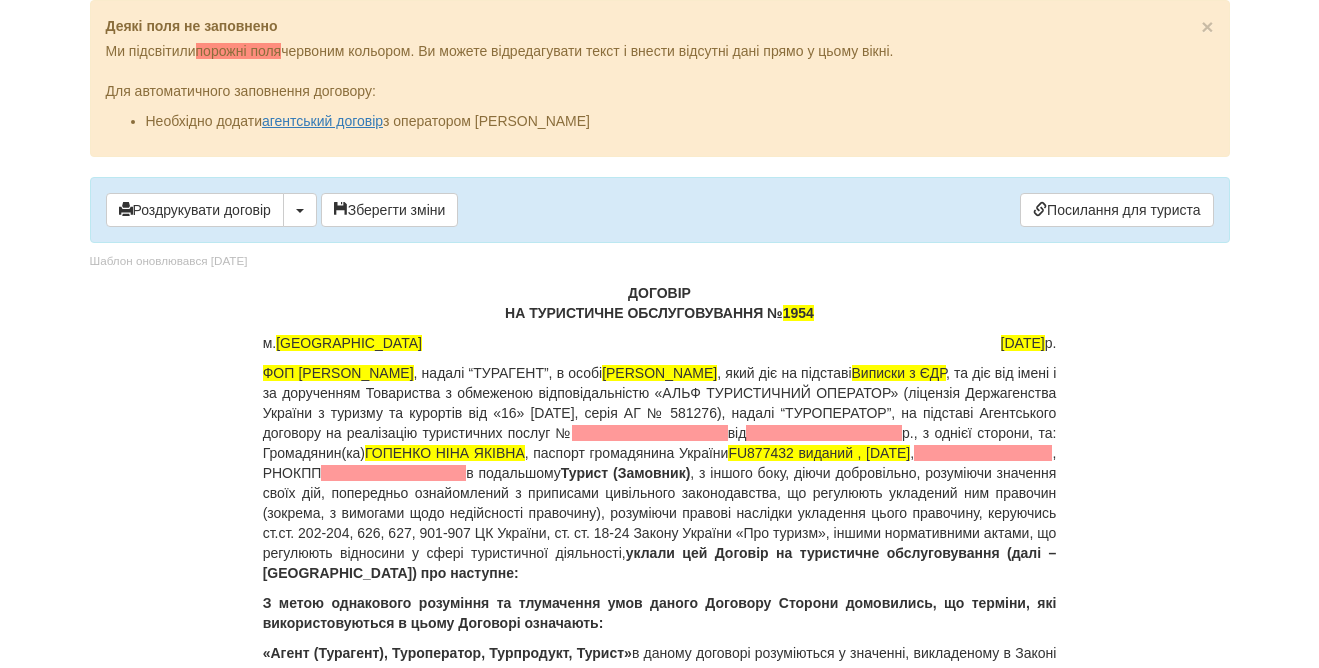 click on "ФОП ГРАБОВСЬКА ОКСАНА АНДРІЇВНА , надалі “ТУРАГЕНТ”, в особі  Грабовська Оксана Андріївна , який діє на підставі  Виписки з ЄДР ,
та діє від імені і за дорученням Товариства з обмеженою відповідальністю «АЛЬФ ТУРИСТИЧНИЙ ОПЕРАТОР» (ліцензія Держагенства України з туризму та курортів від «16» серпня 2012 р., серія АГ № 581276), надалі “ТУРОПЕРАТОР”,
на підставі Агентського договору на реалізацію туристичних послуг №                                  від                                  р., з однієї сторони, та:
Громадянин(ка)  ,  , РНОКПП" at bounding box center (660, 473) 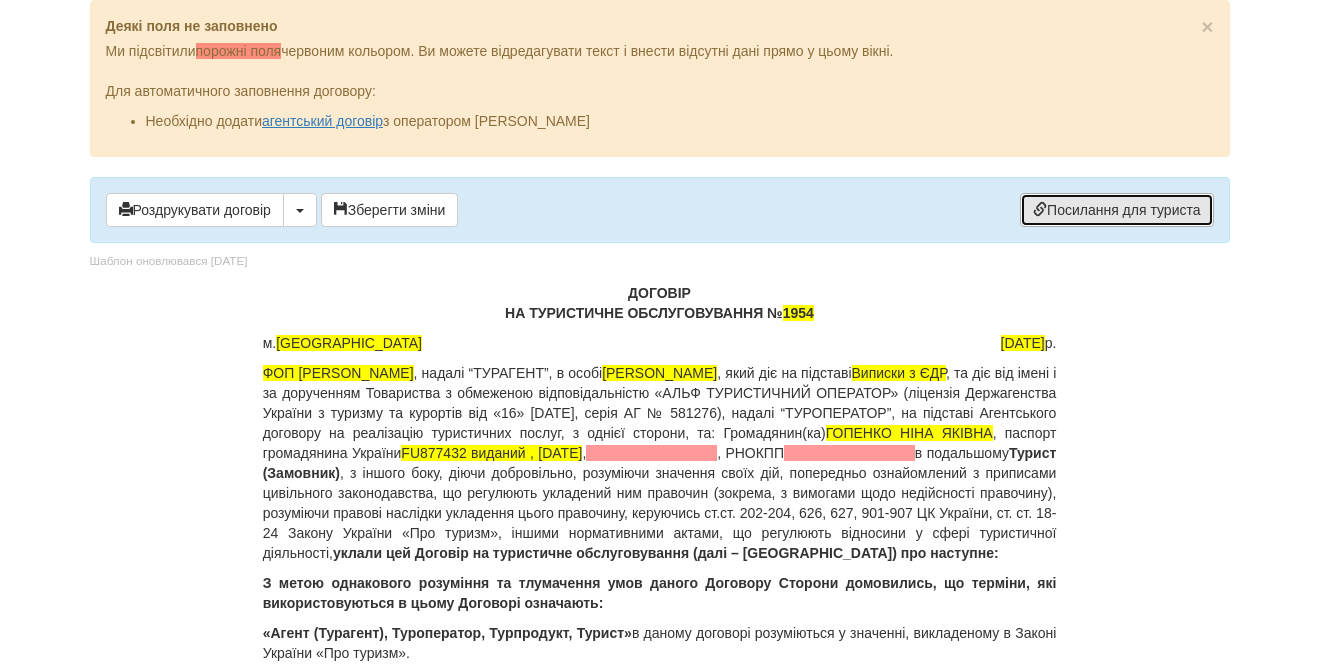 click on "Посилання для туриста" at bounding box center [1116, 210] 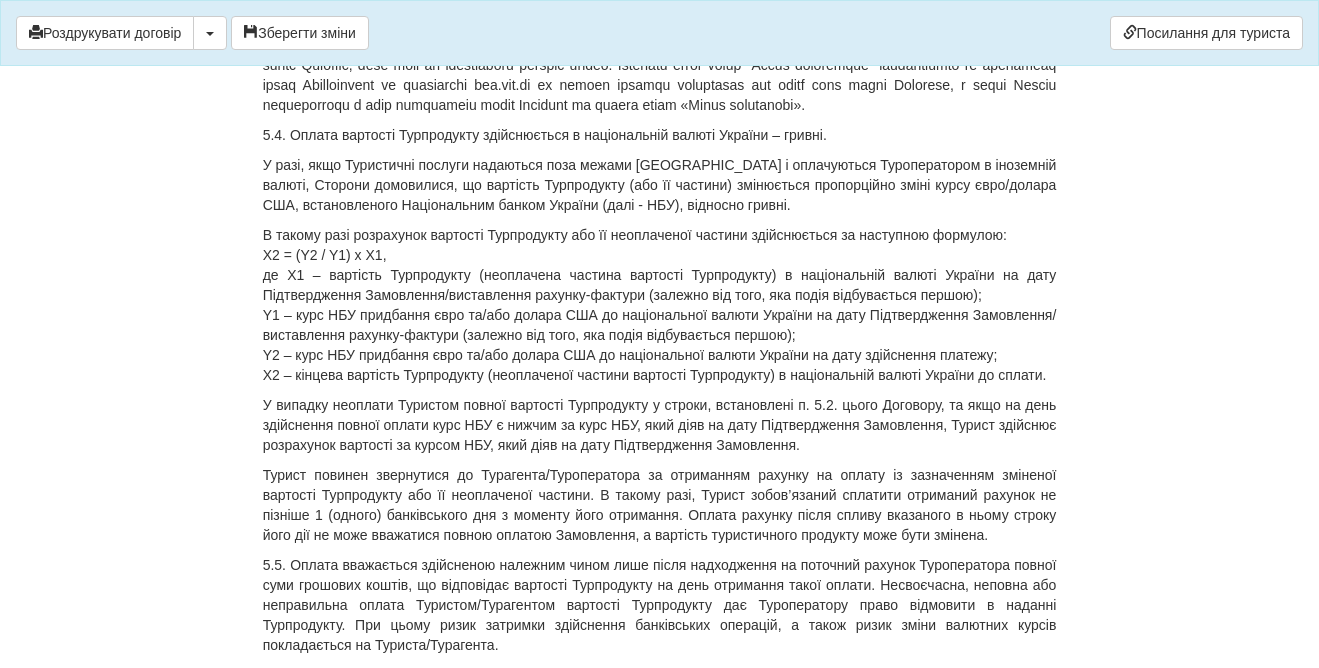 scroll, scrollTop: 8464, scrollLeft: 0, axis: vertical 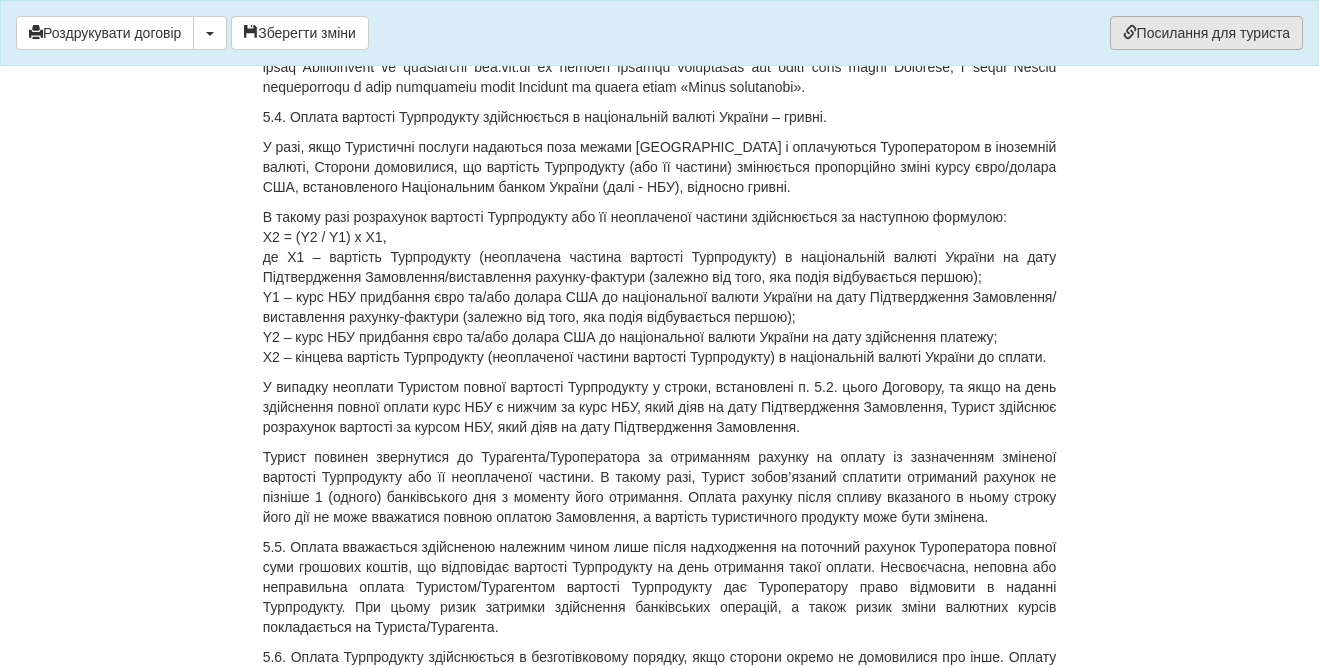 click on "Посилання для туриста" at bounding box center [1206, 33] 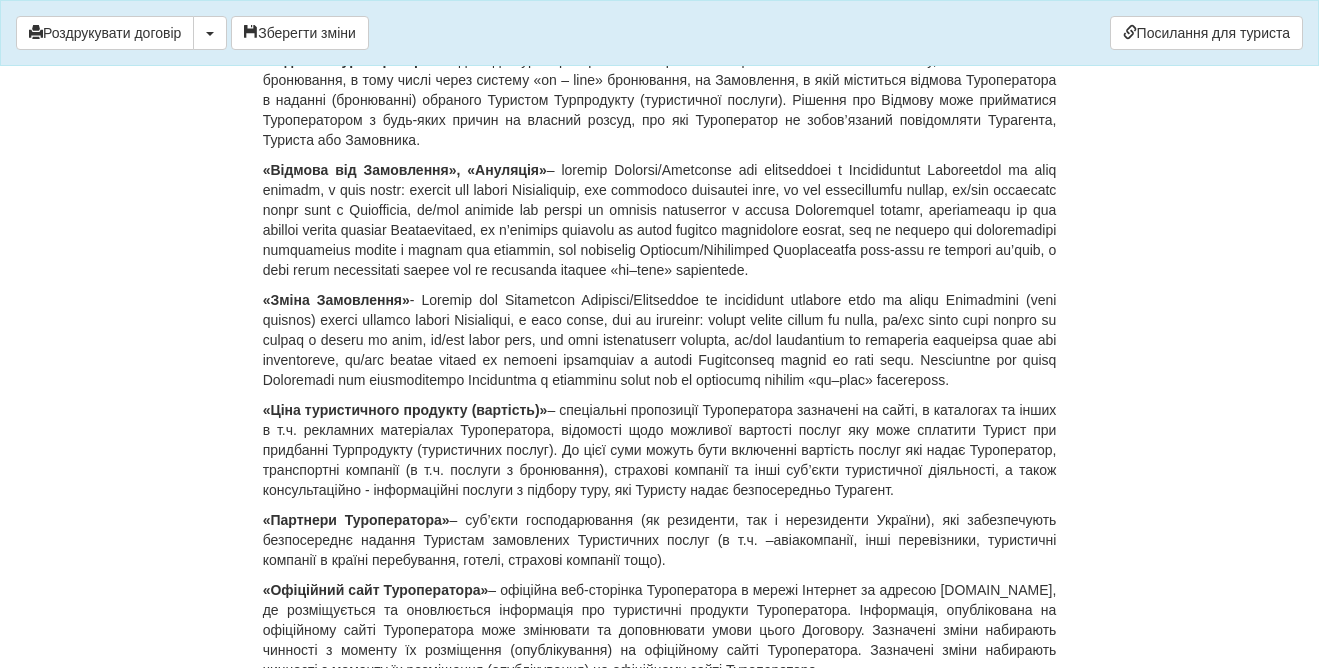 scroll, scrollTop: 0, scrollLeft: 0, axis: both 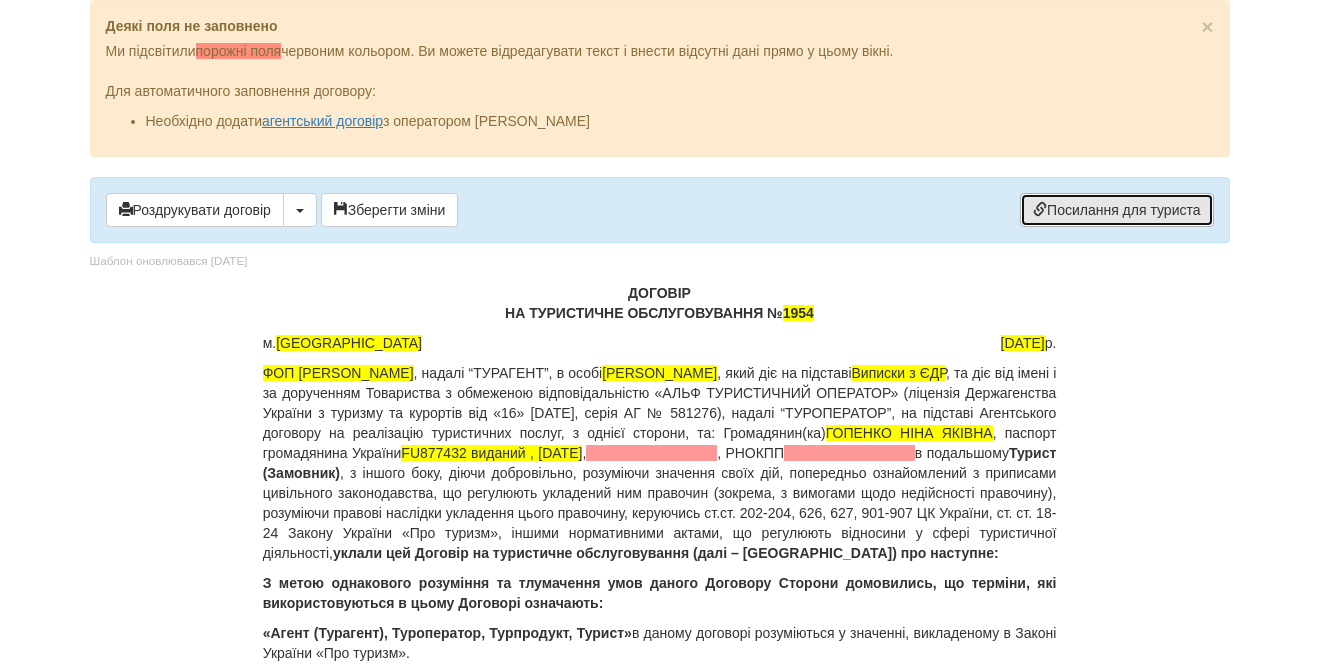 click on "Посилання для туриста" at bounding box center (1116, 210) 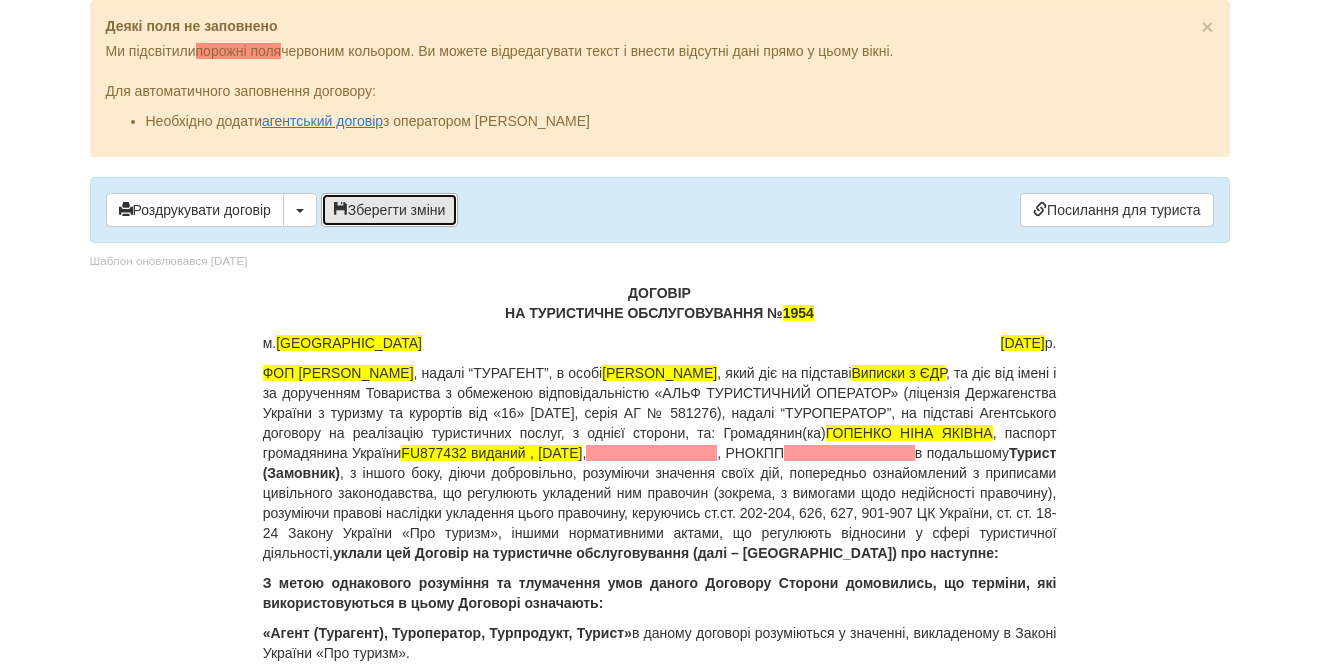 click on "Зберегти зміни" at bounding box center [390, 210] 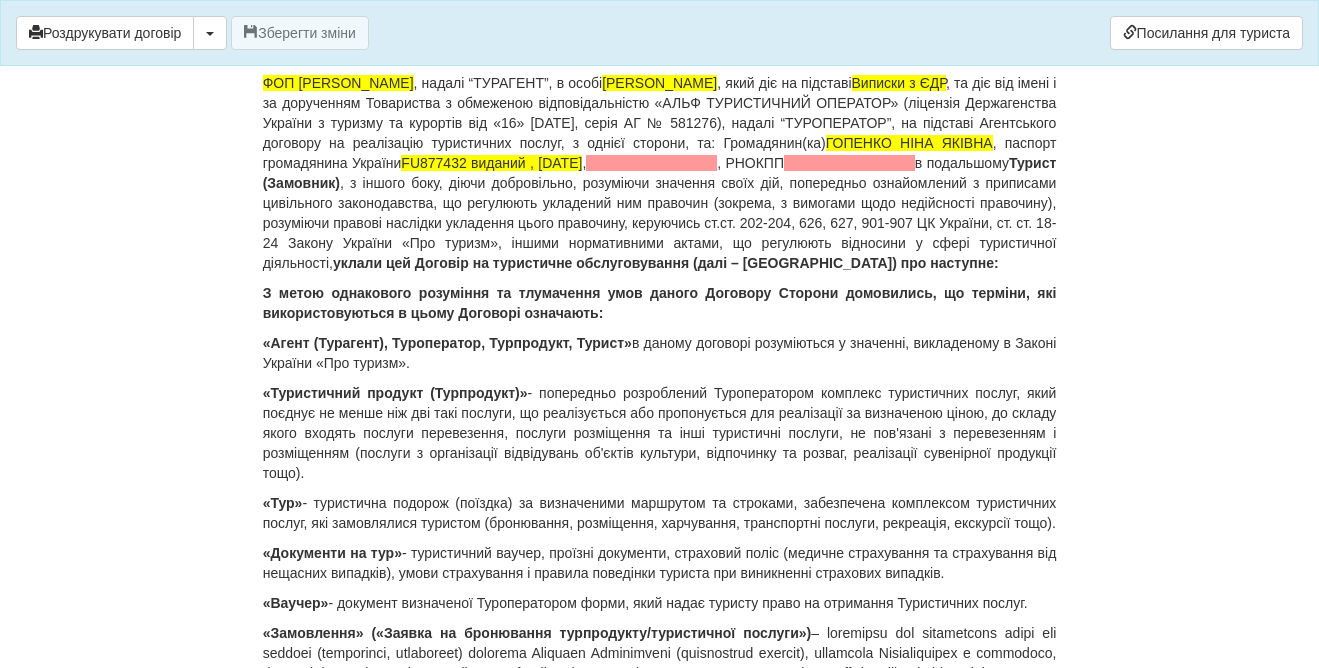 scroll, scrollTop: 0, scrollLeft: 0, axis: both 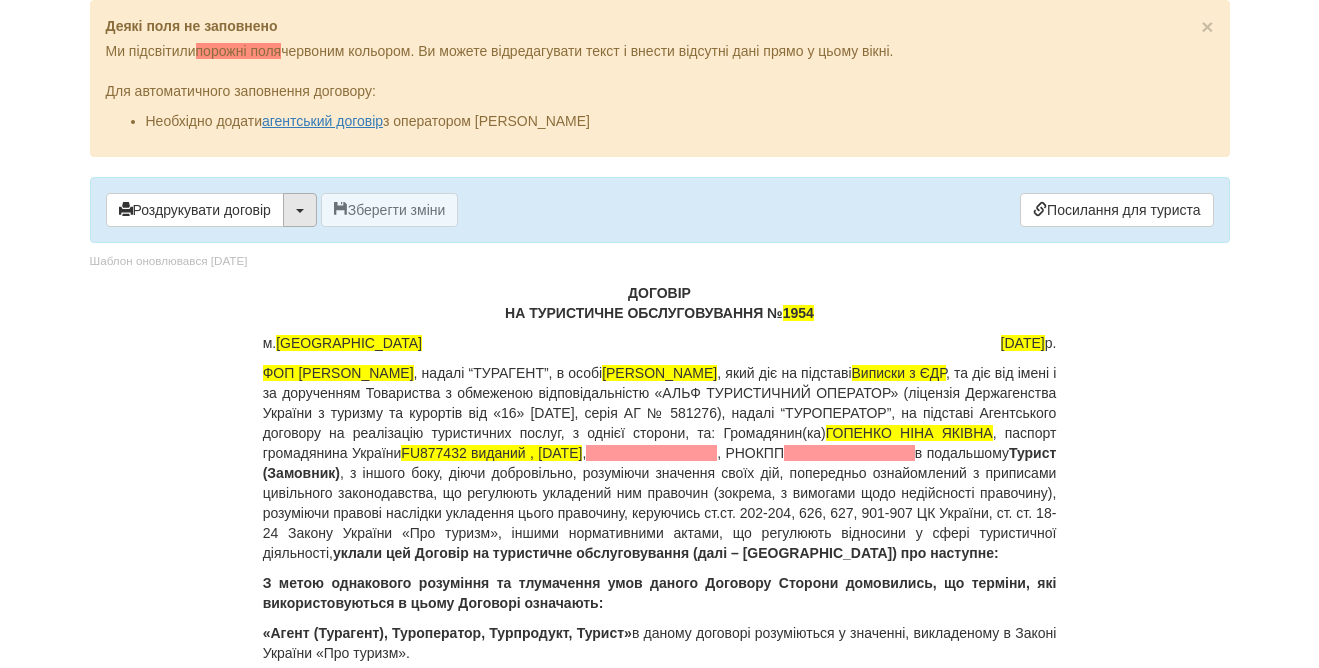 click at bounding box center (300, 211) 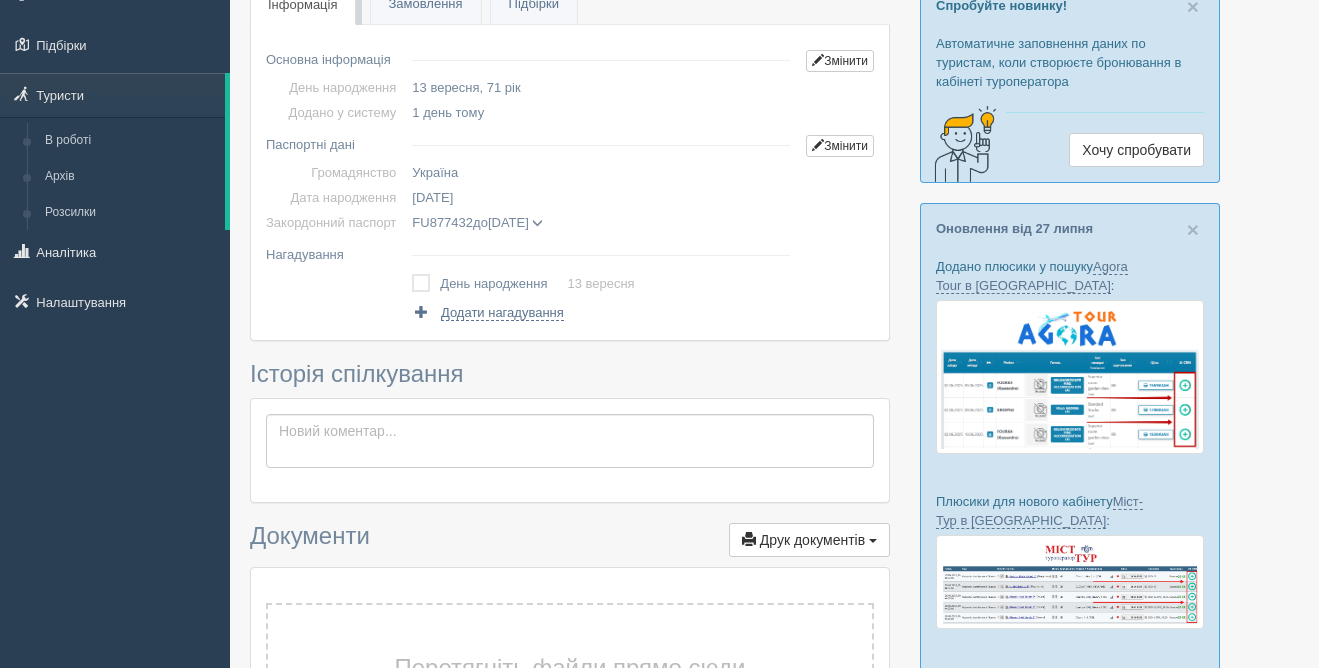 scroll, scrollTop: 0, scrollLeft: 0, axis: both 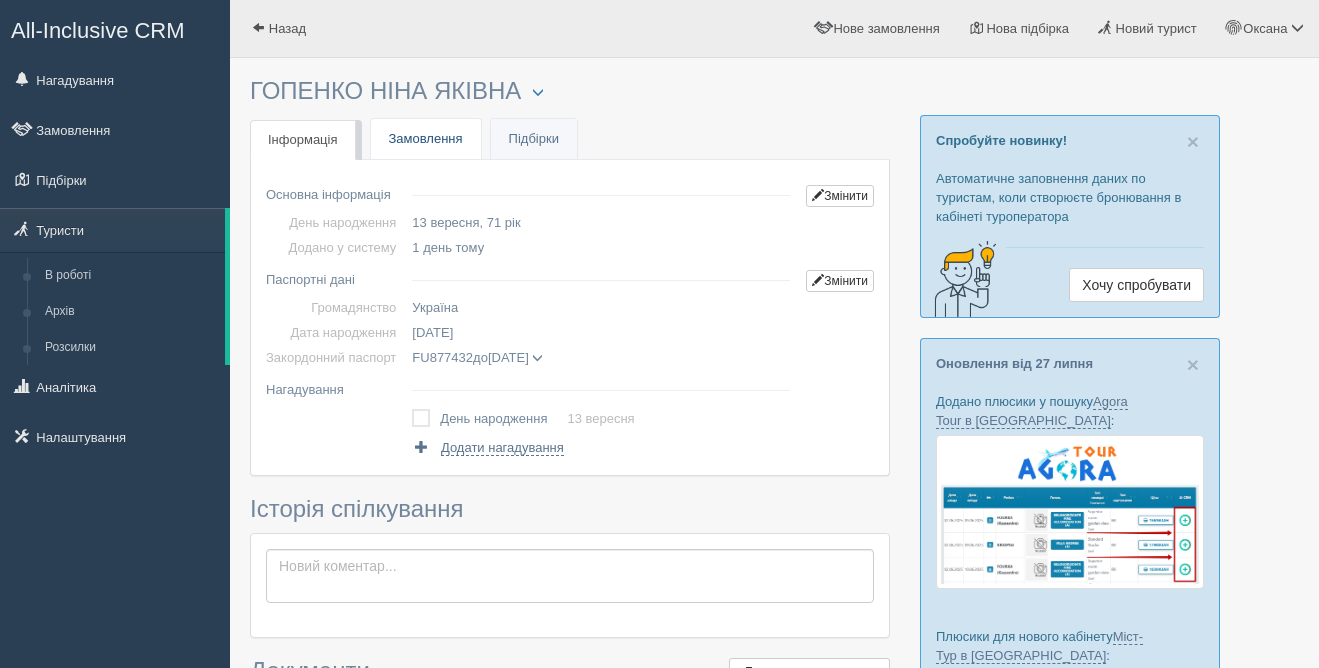 click on "Замовлення" at bounding box center (426, 139) 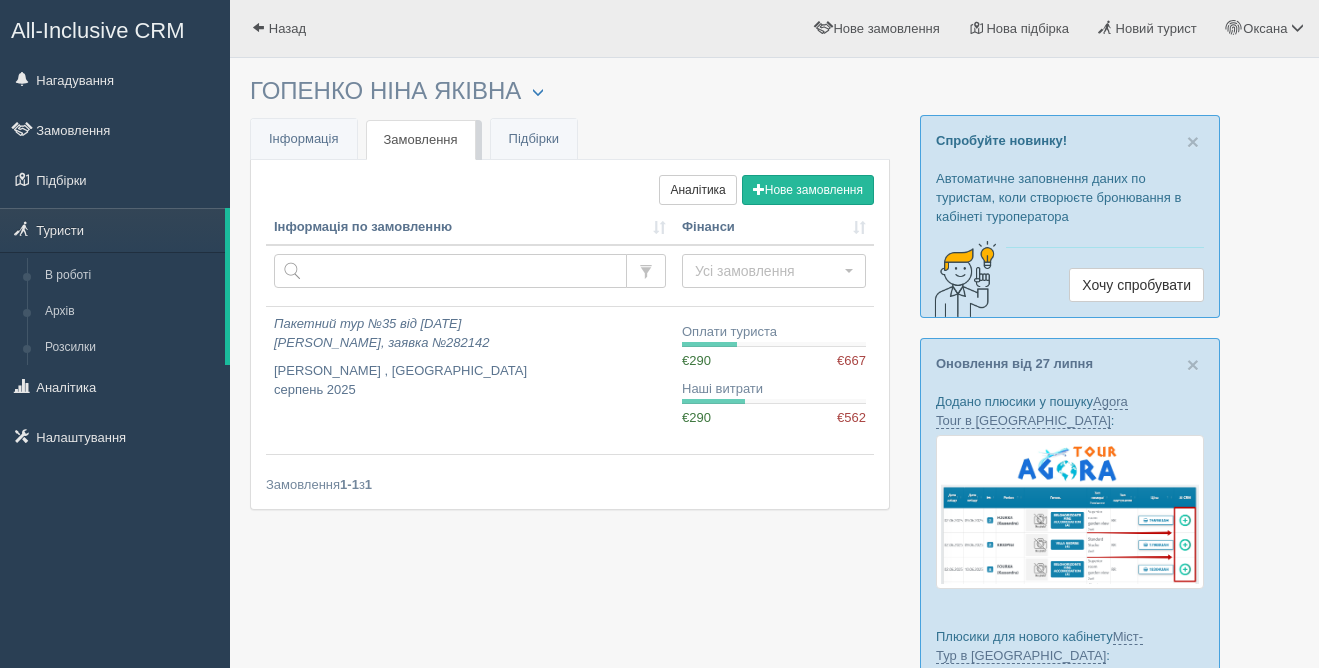 scroll, scrollTop: 0, scrollLeft: 0, axis: both 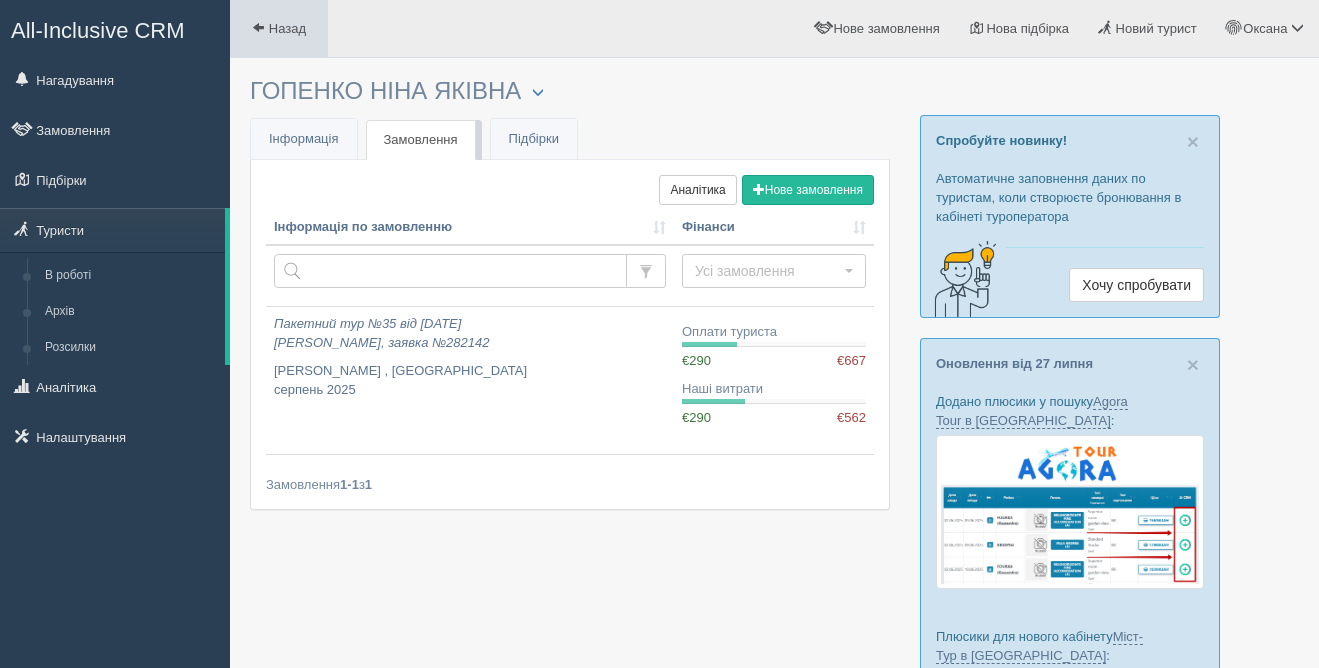 click at bounding box center [258, 27] 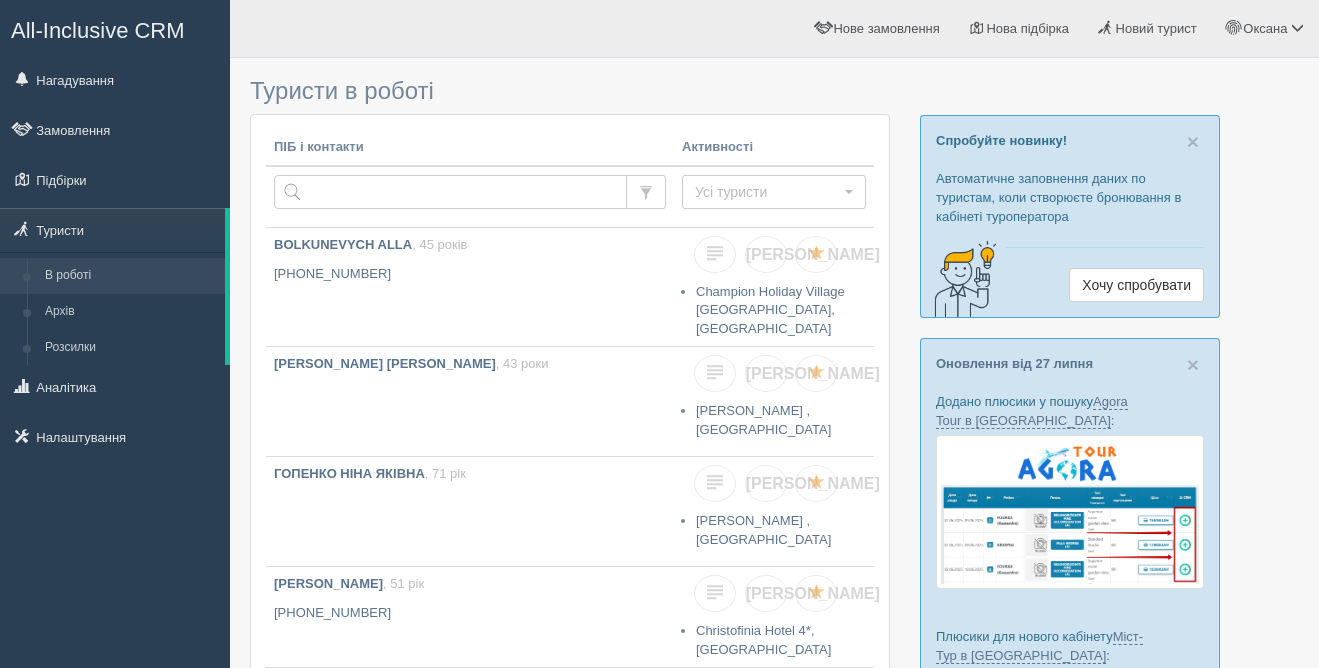 scroll, scrollTop: 0, scrollLeft: 0, axis: both 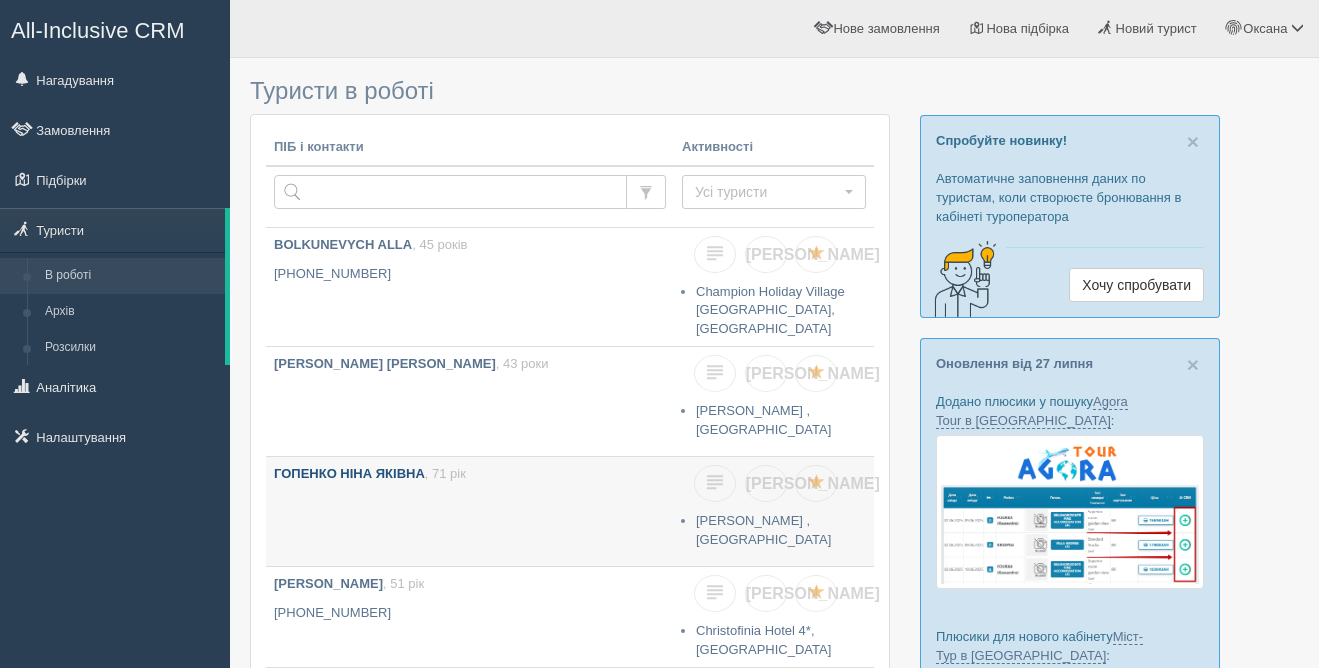 click on "ГОПЕНКО НІНА ЯКІВНА" at bounding box center (349, 473) 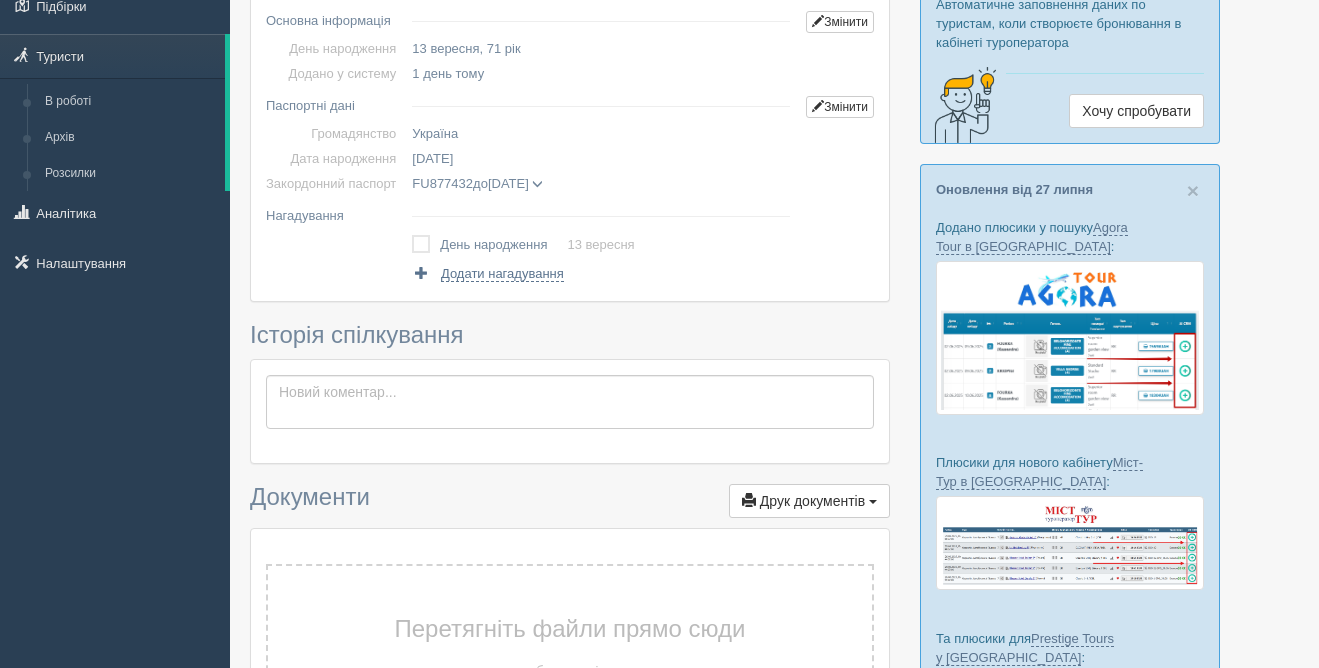 scroll, scrollTop: 0, scrollLeft: 0, axis: both 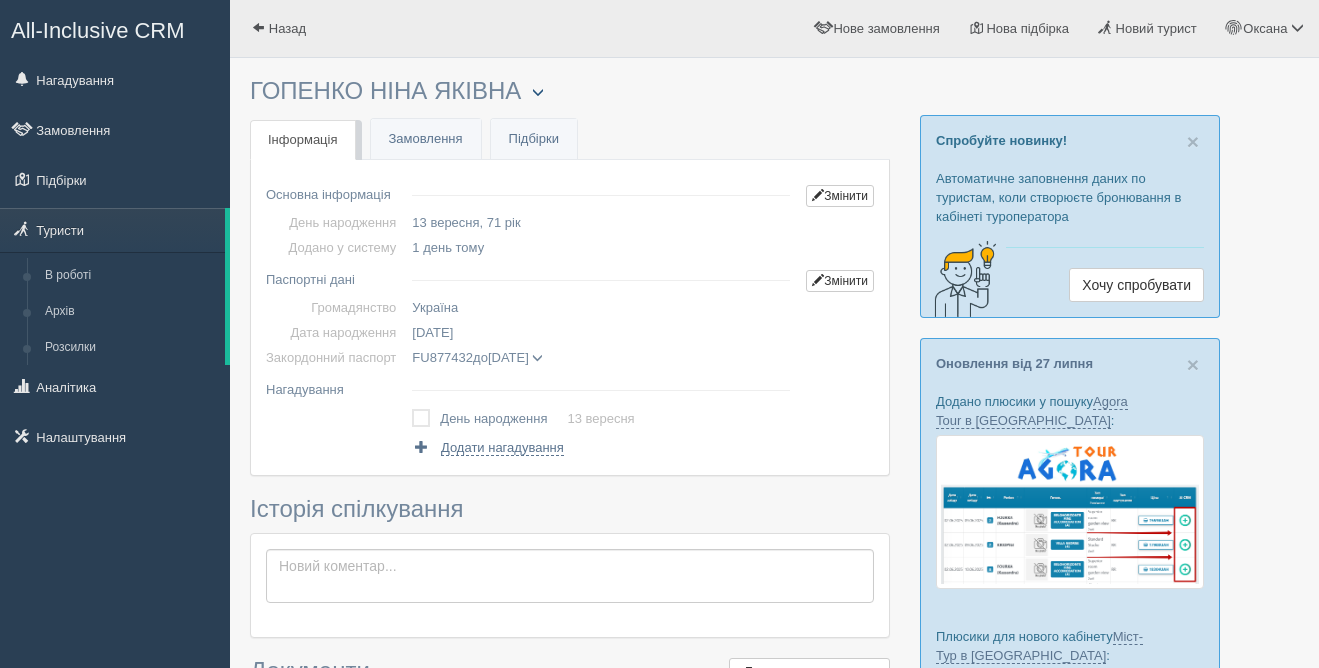 click at bounding box center [538, 92] 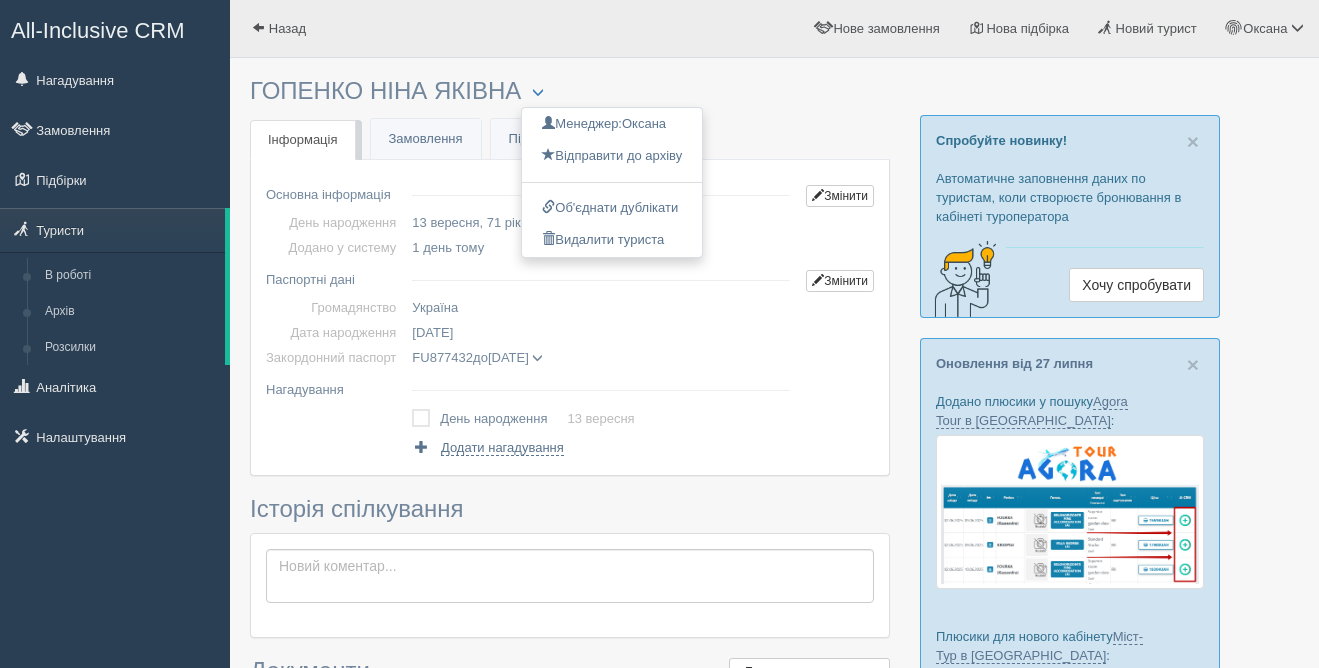 click on "Україна" at bounding box center (601, 307) 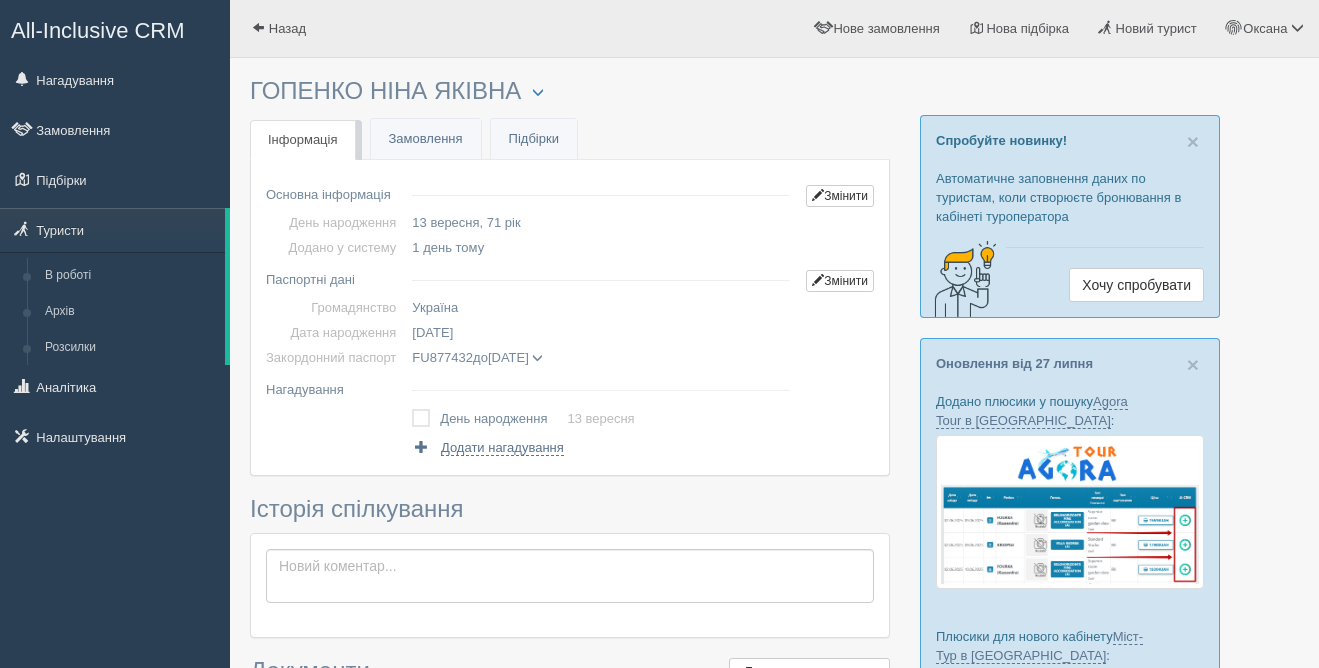 click on "Інфо
Інформація" at bounding box center (303, 140) 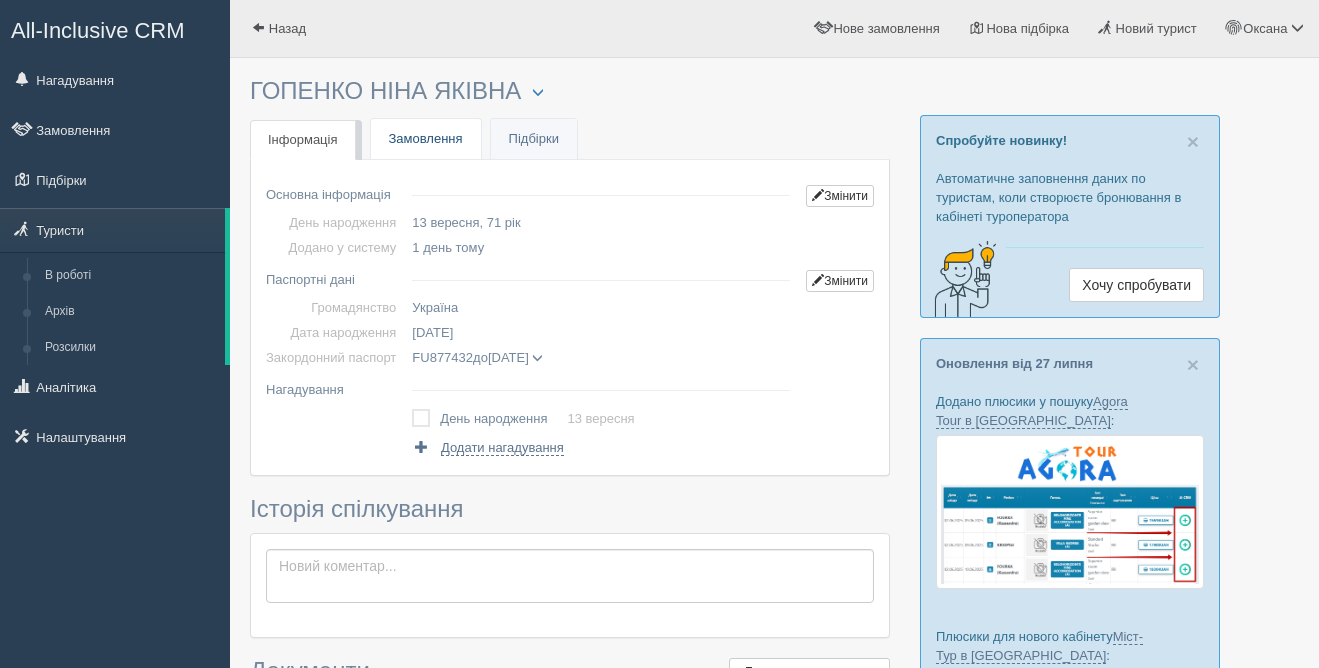 click on "Замовлення" at bounding box center (426, 139) 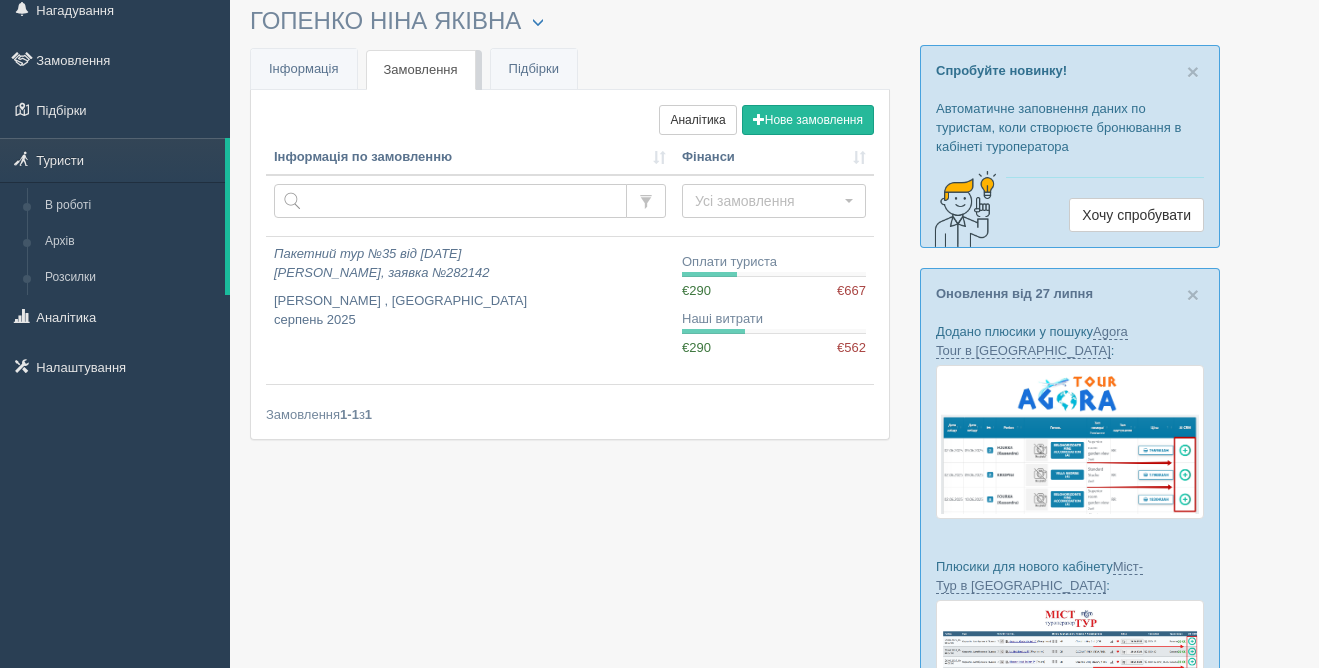 scroll, scrollTop: 0, scrollLeft: 0, axis: both 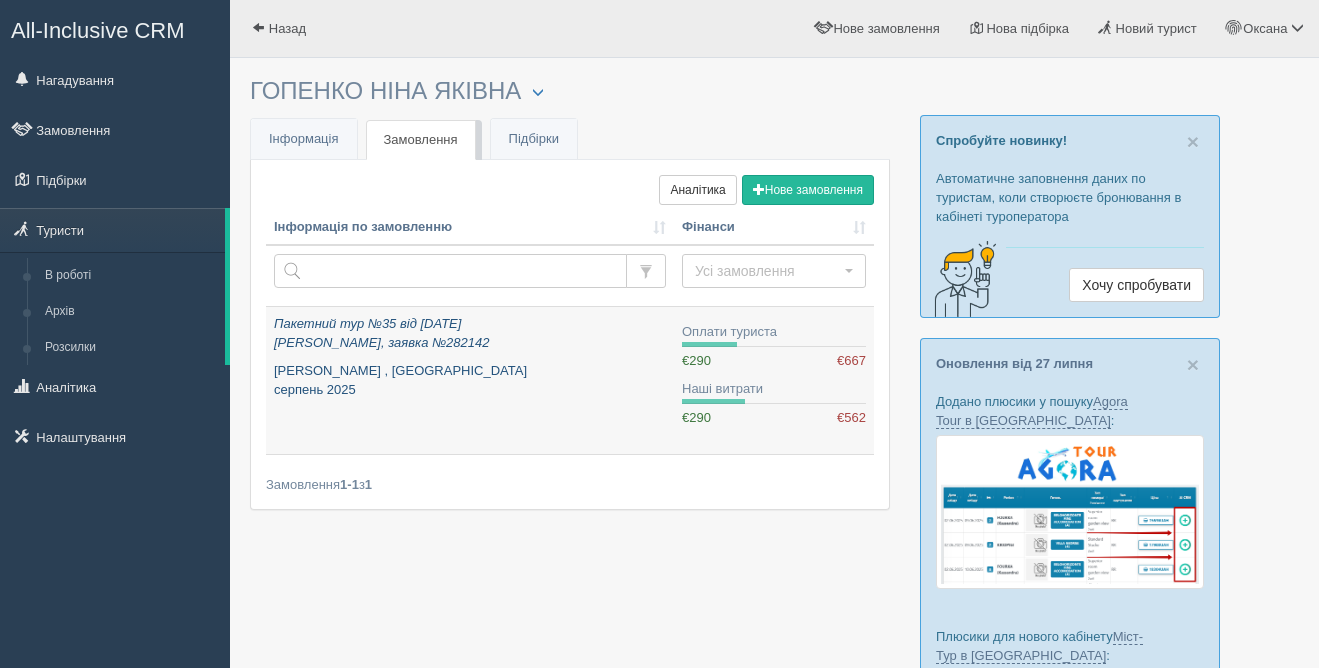 click on "[PERSON_NAME] , [GEOGRAPHIC_DATA]
серпень 2025" at bounding box center (470, 380) 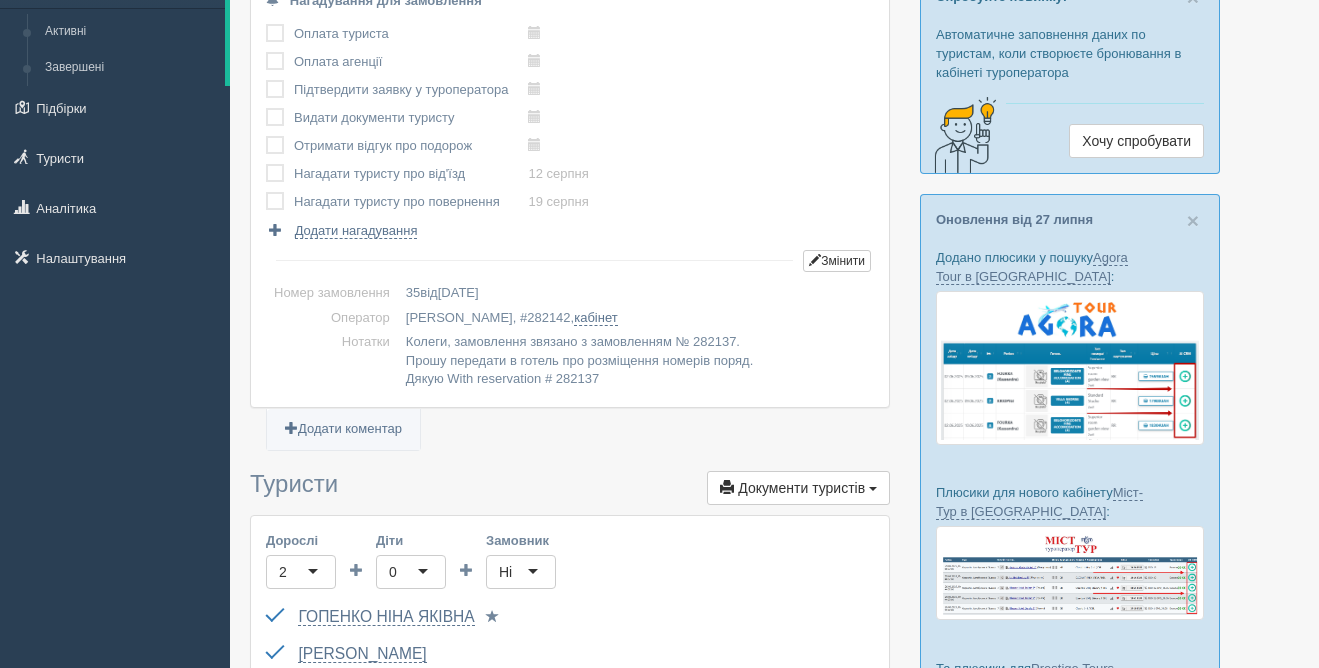 scroll, scrollTop: 0, scrollLeft: 0, axis: both 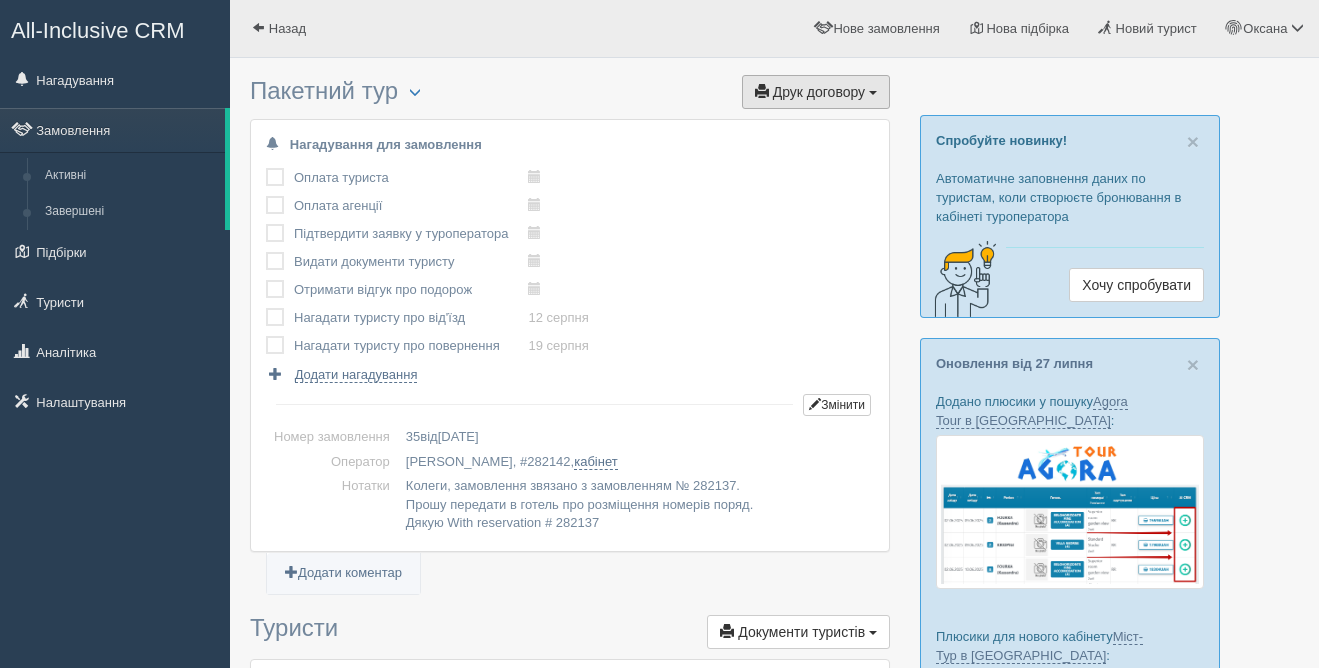 click on "Друк договору" at bounding box center (819, 92) 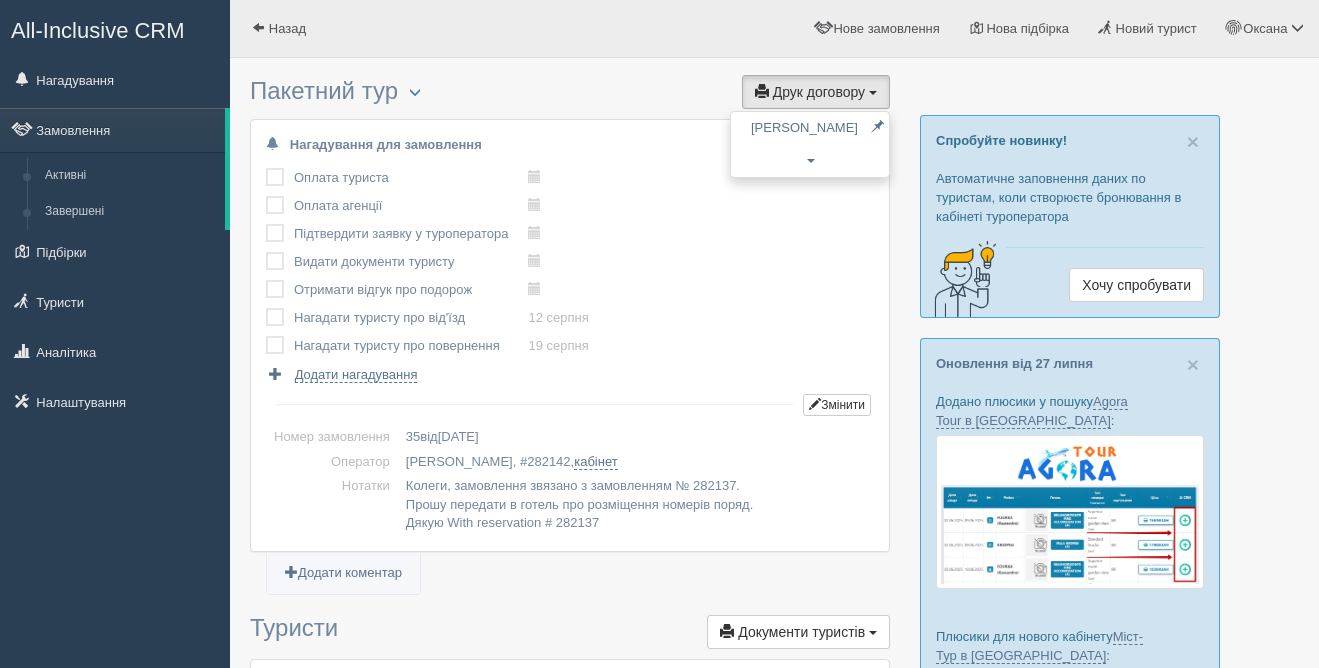 click on "Пакетний тур
Менеджер:
Оксана
Змінити тип
Створити копію
Об'єднати договори
Видалити замовлення
Друк договору
Друк" at bounding box center [570, 93] 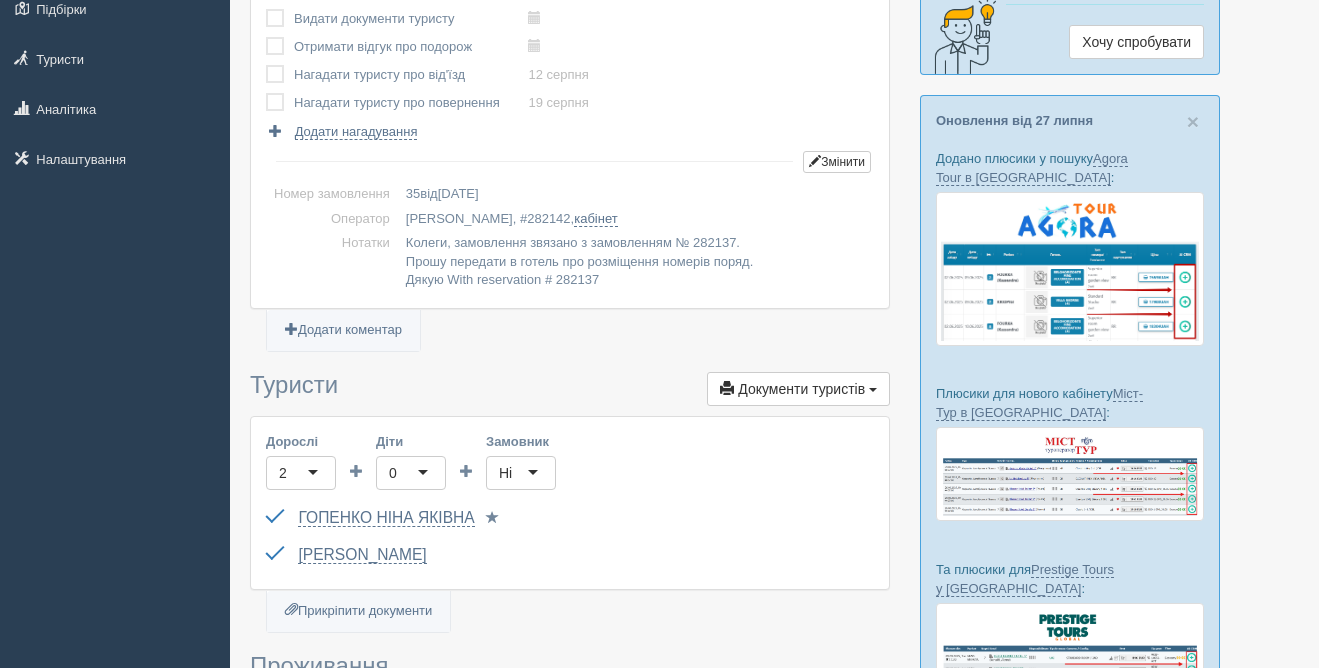 scroll, scrollTop: 272, scrollLeft: 0, axis: vertical 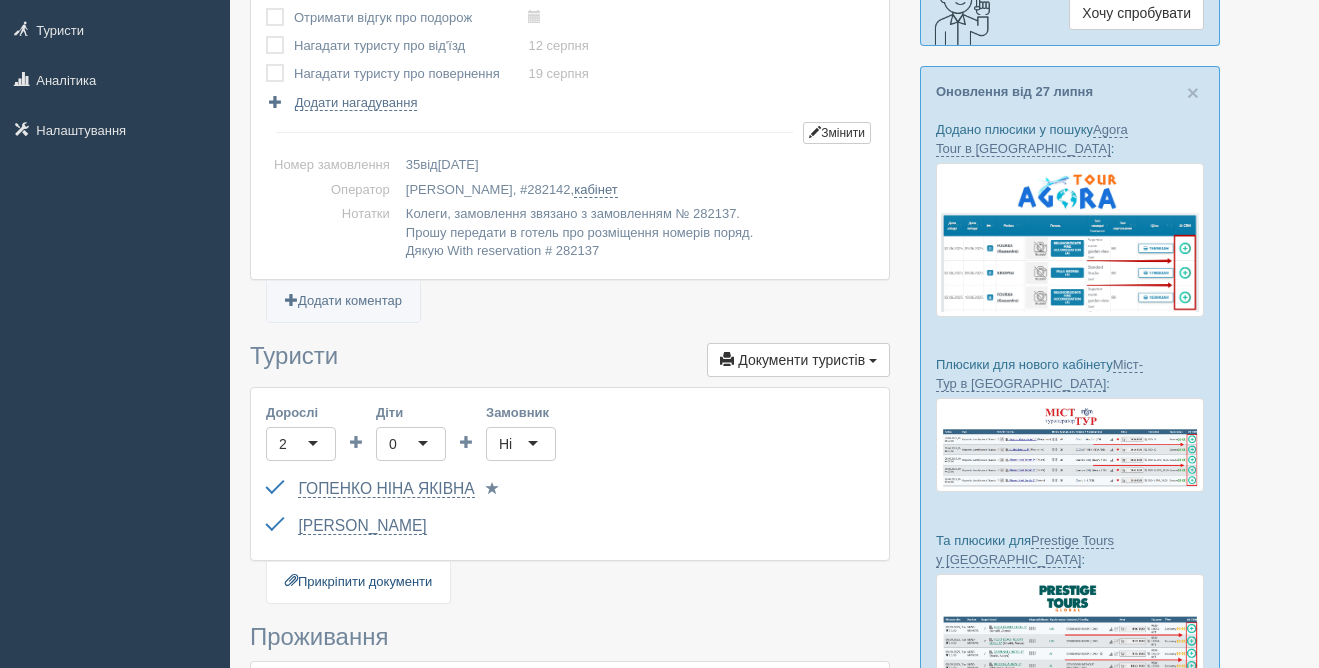 click on "Прикріпити документи" at bounding box center [358, 582] 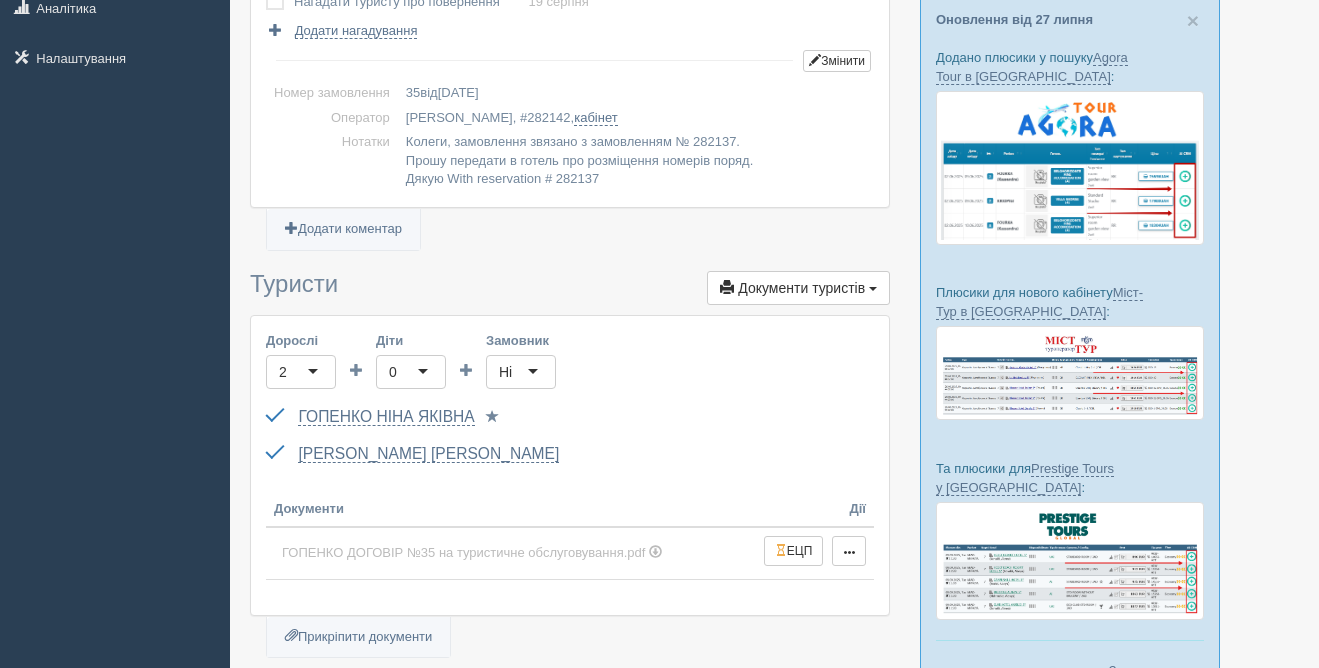 scroll, scrollTop: 378, scrollLeft: 0, axis: vertical 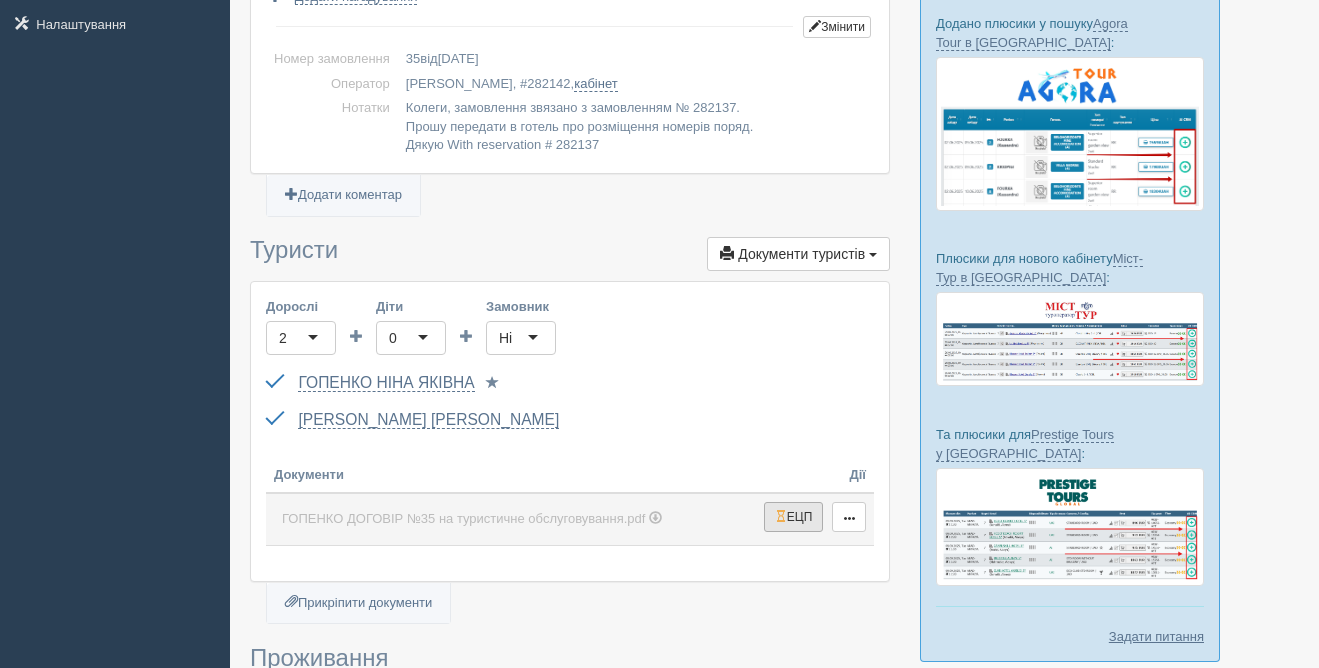 click on "ЕЦП" at bounding box center [794, 517] 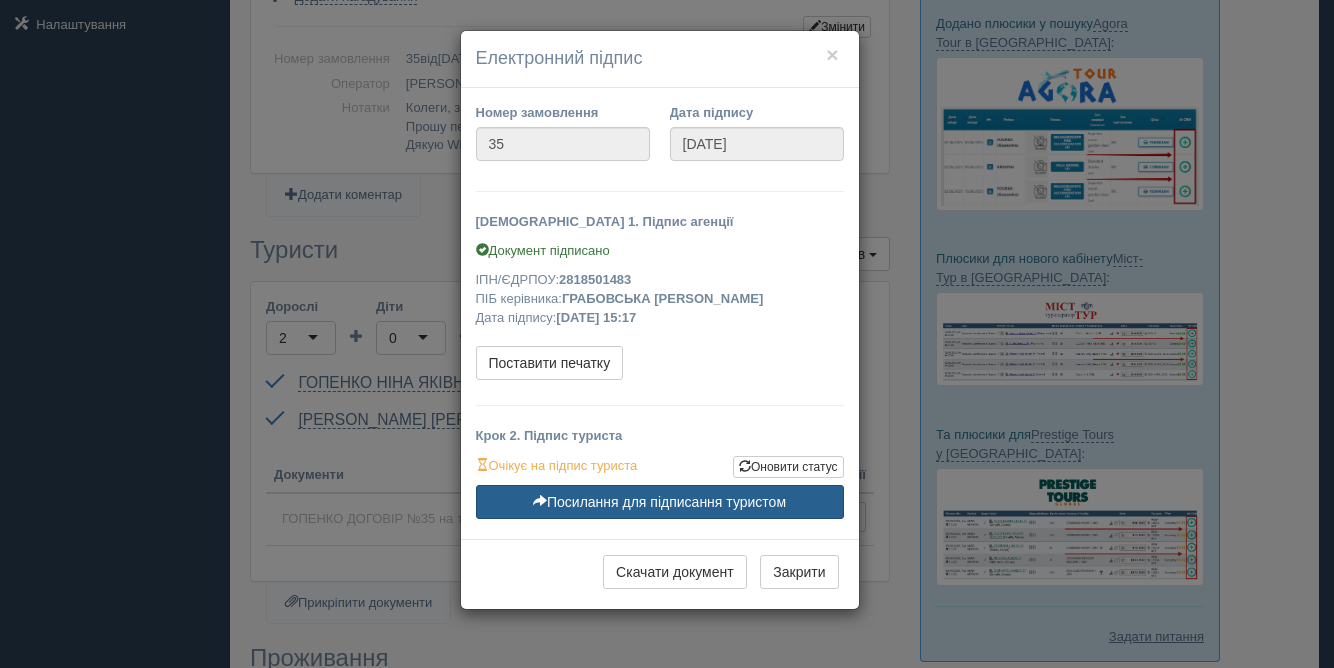 click on "Посилання для підписання туристом" at bounding box center [660, 502] 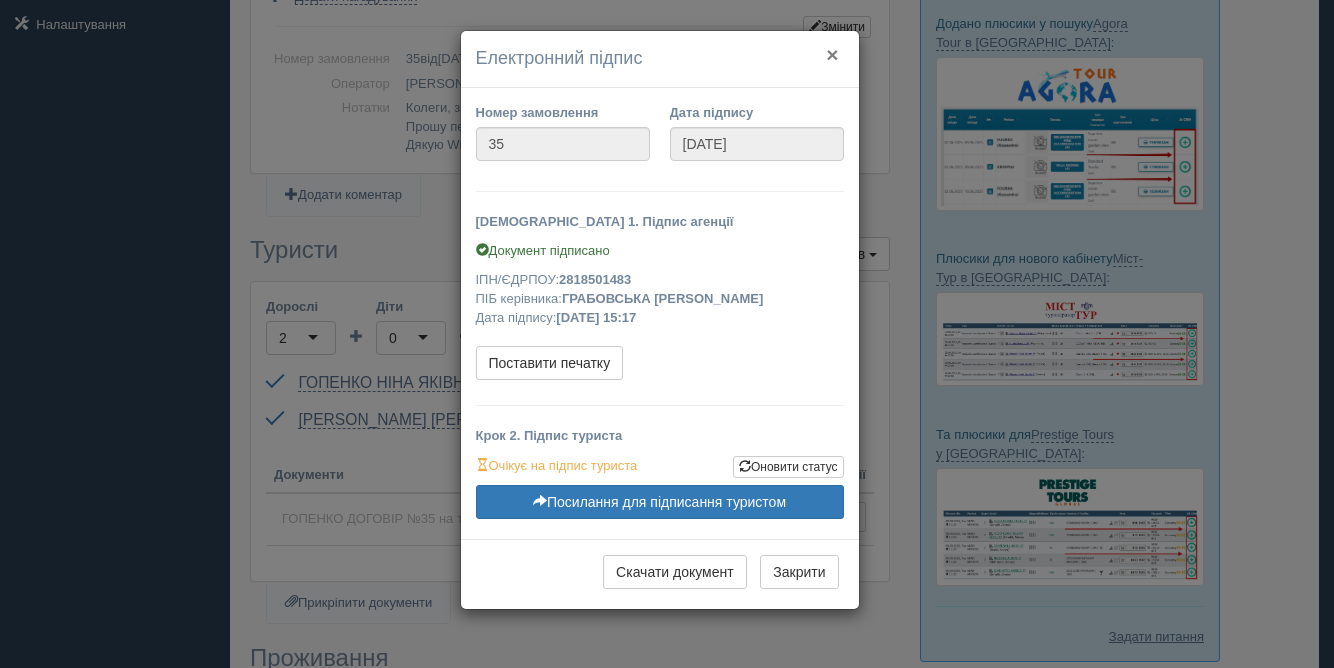 click on "×" at bounding box center (832, 54) 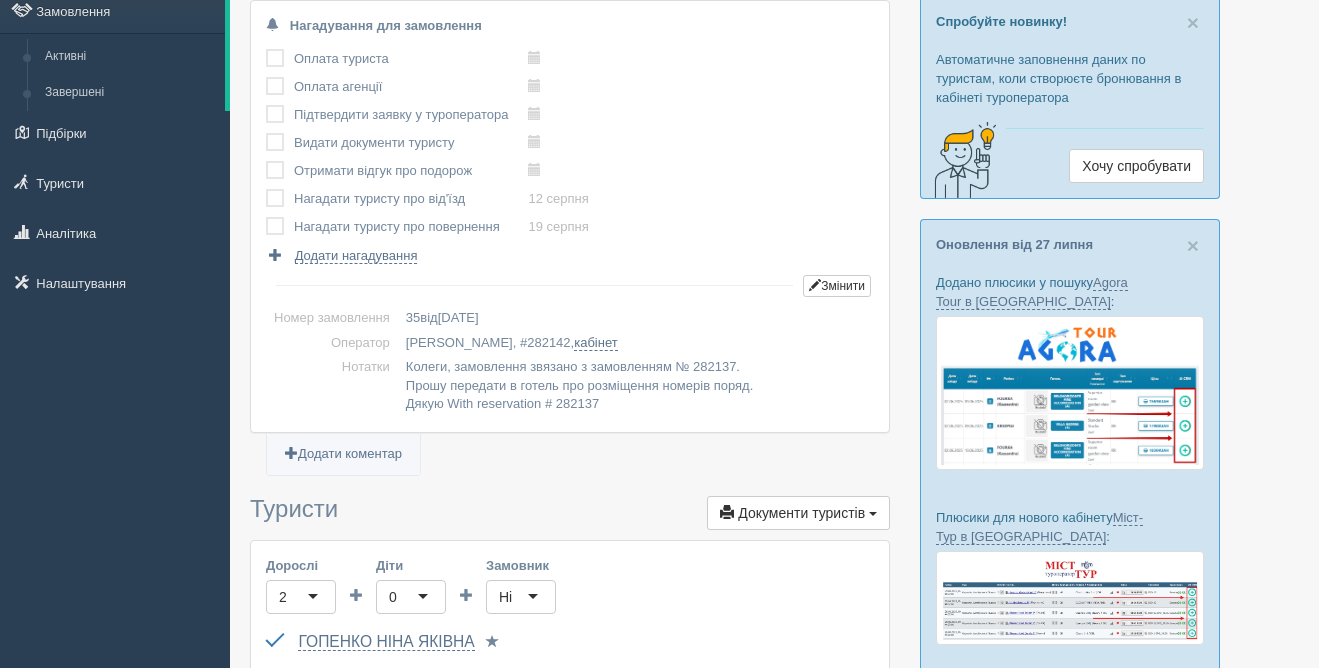 scroll, scrollTop: 0, scrollLeft: 0, axis: both 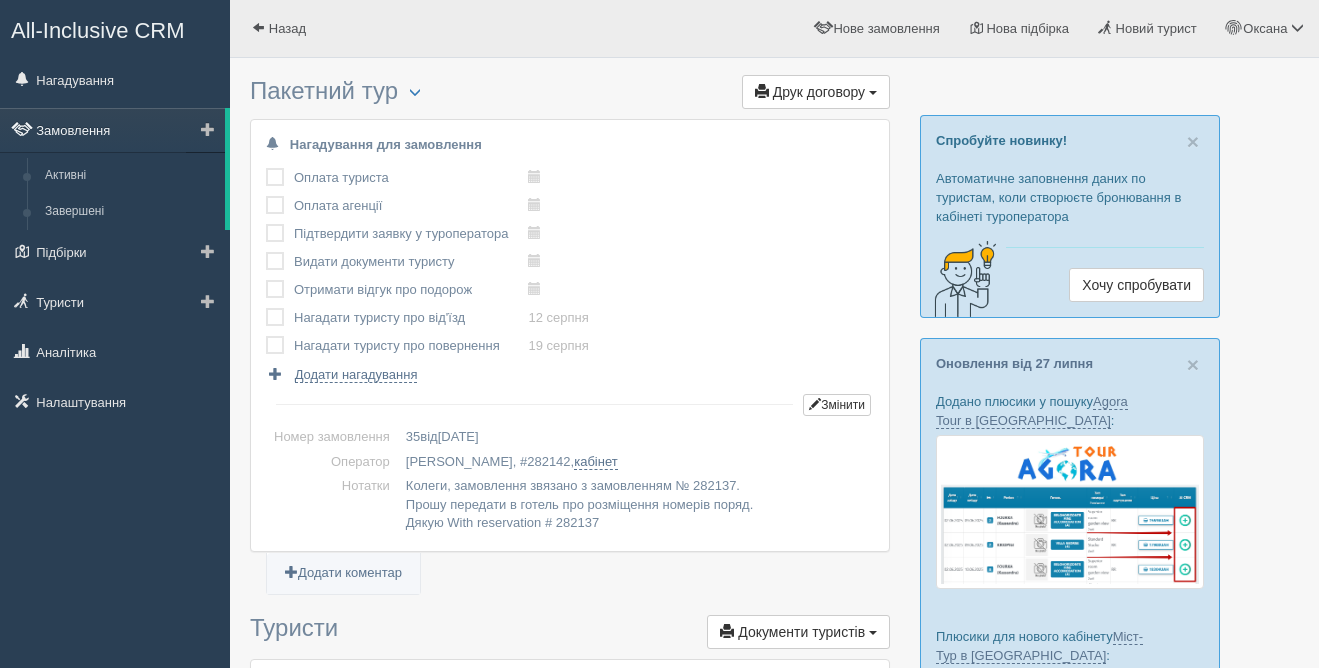 click on "Замовлення" at bounding box center (112, 130) 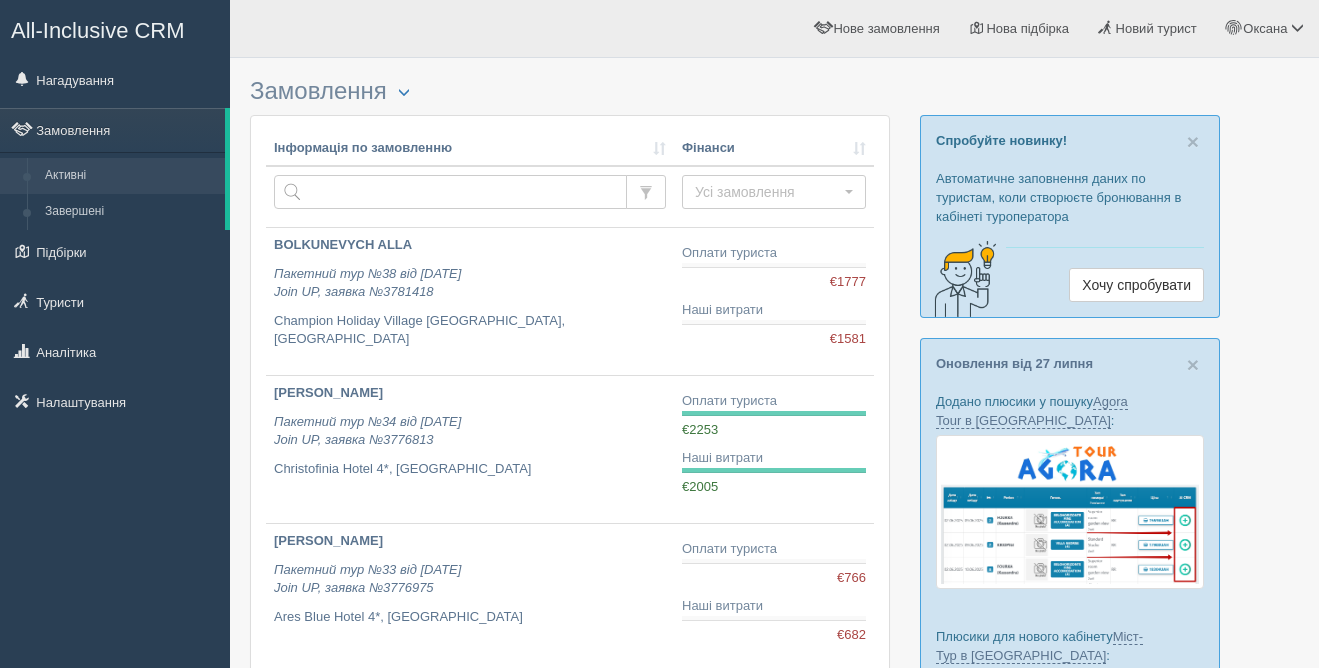 scroll, scrollTop: 168, scrollLeft: 0, axis: vertical 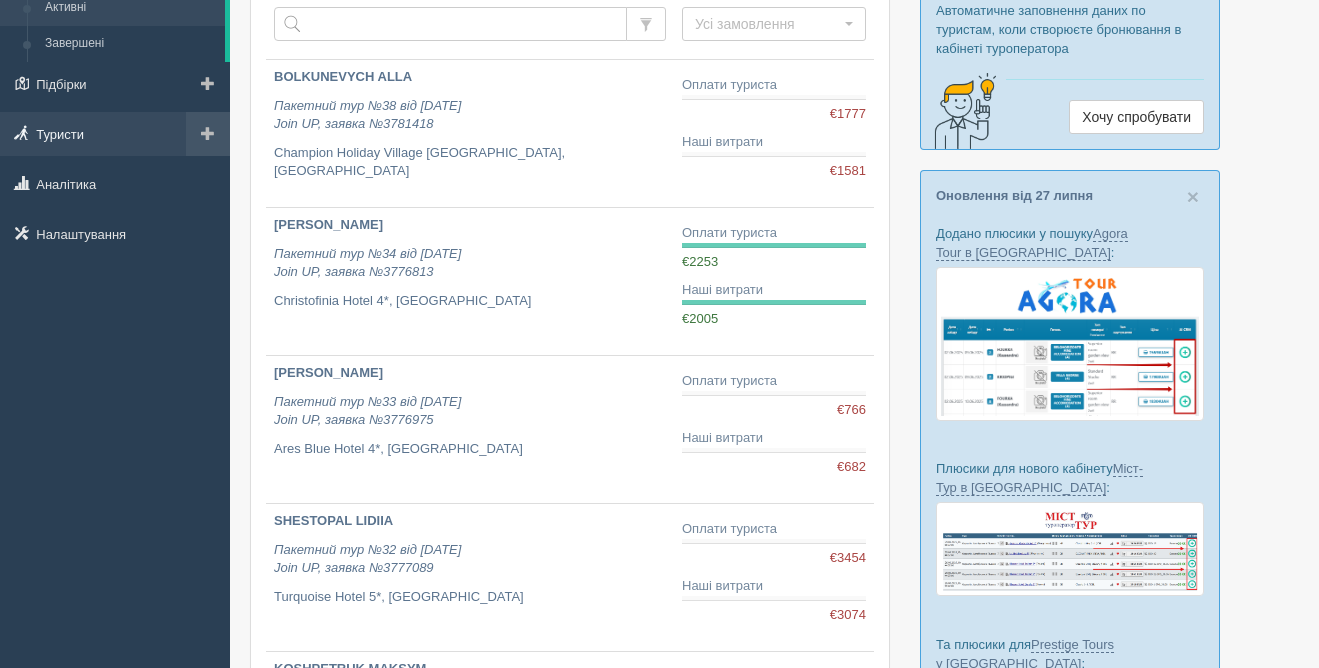 click on "Туристи" at bounding box center (115, 134) 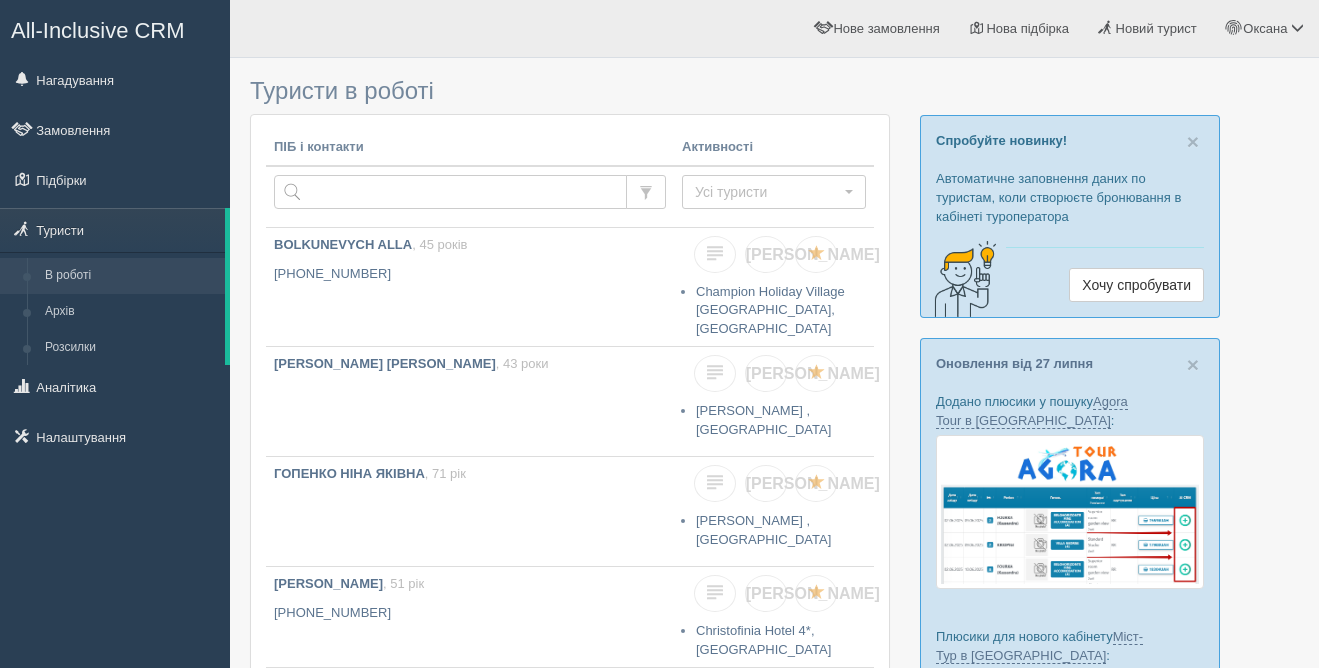 scroll, scrollTop: 0, scrollLeft: 0, axis: both 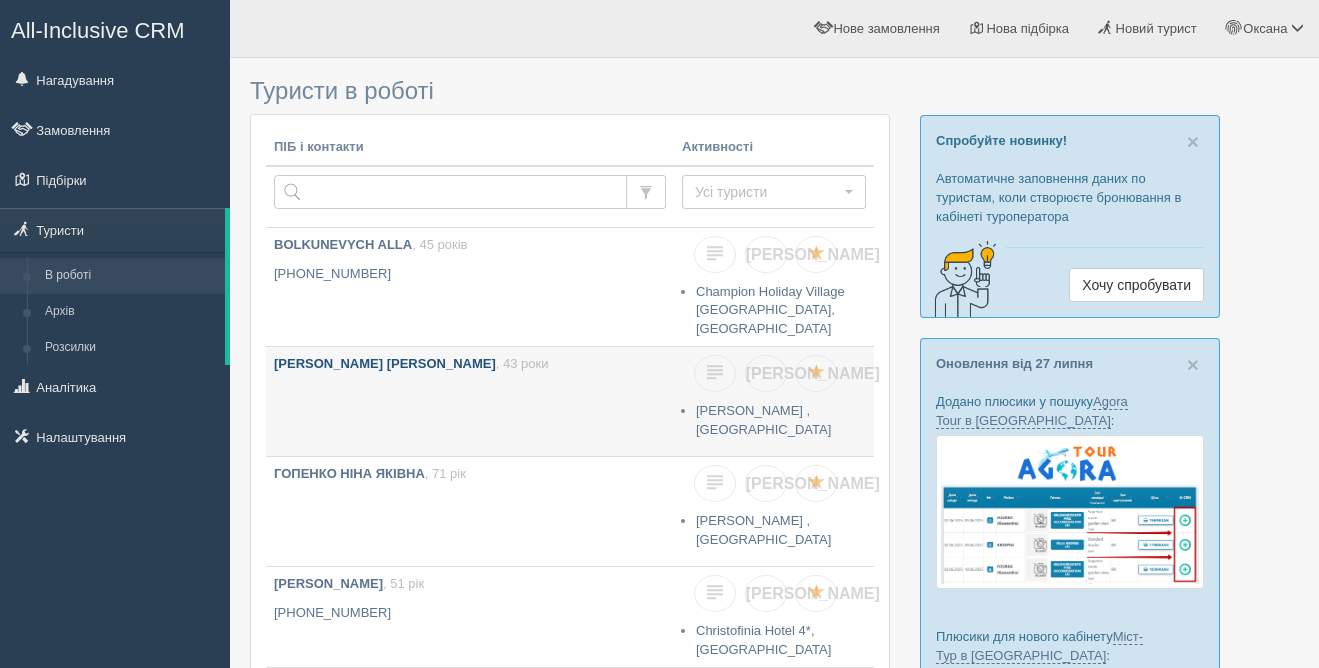 click on "[PERSON_NAME] [PERSON_NAME]" at bounding box center (385, 363) 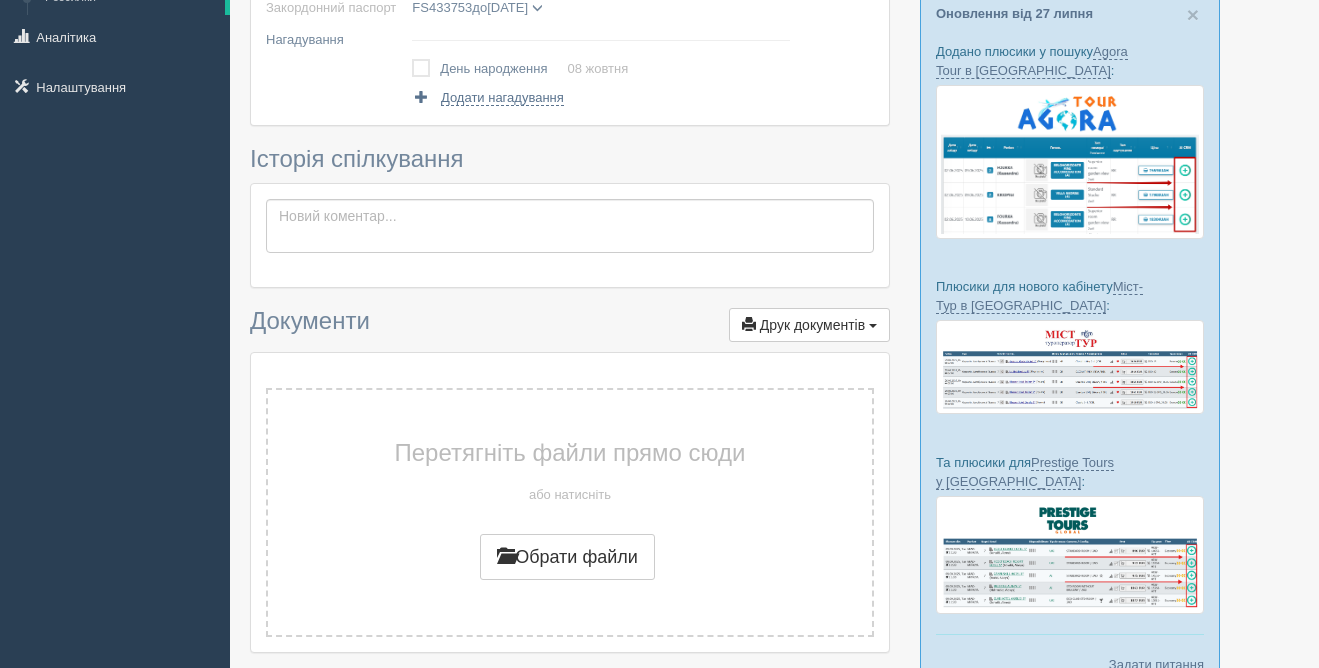 scroll, scrollTop: 0, scrollLeft: 0, axis: both 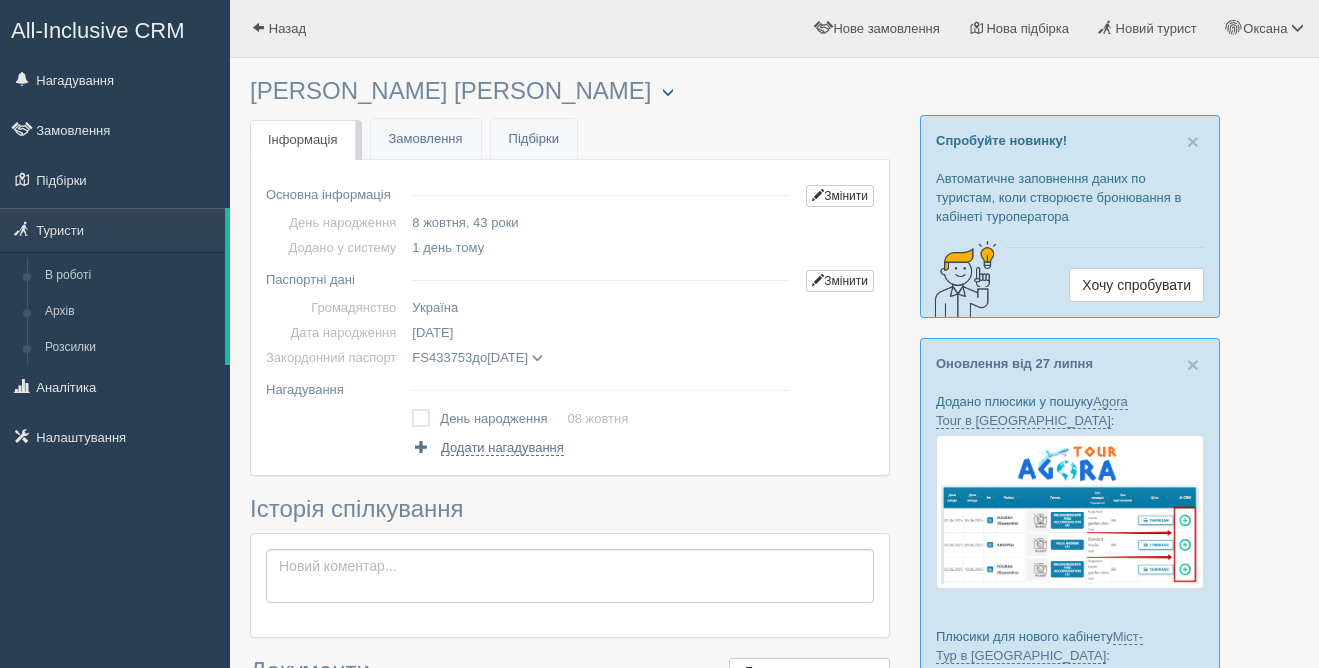 click at bounding box center [668, 93] 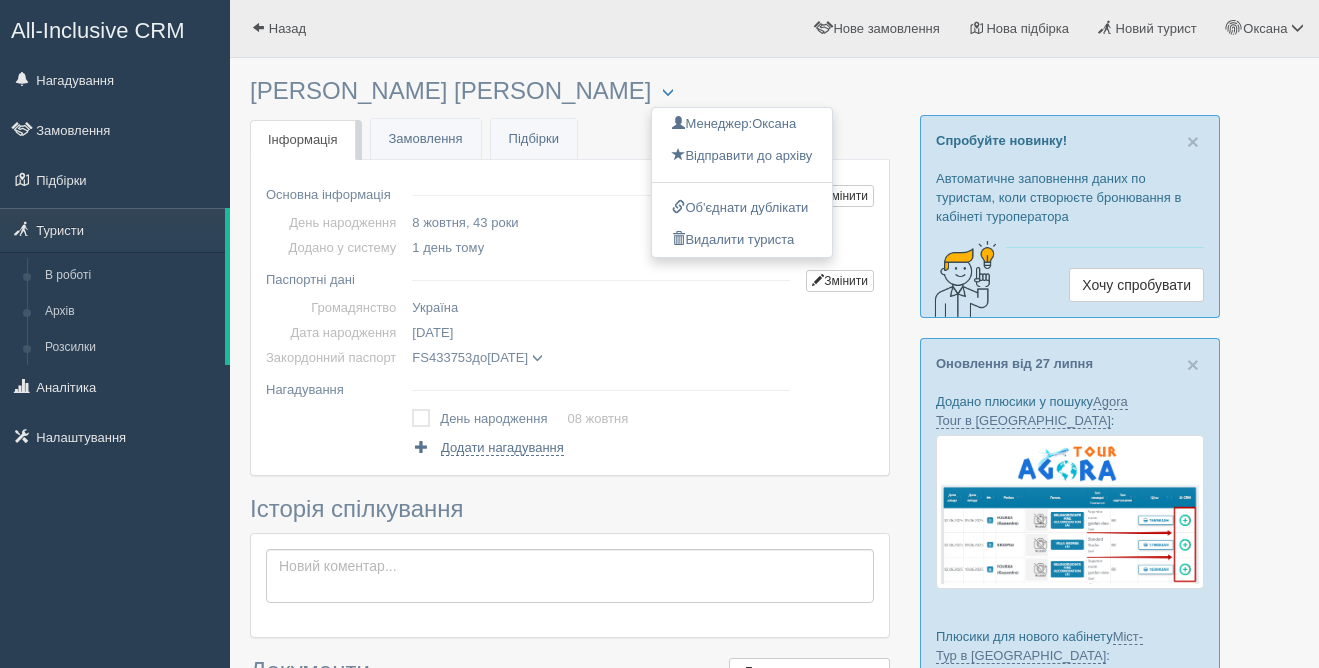 click at bounding box center (601, 192) 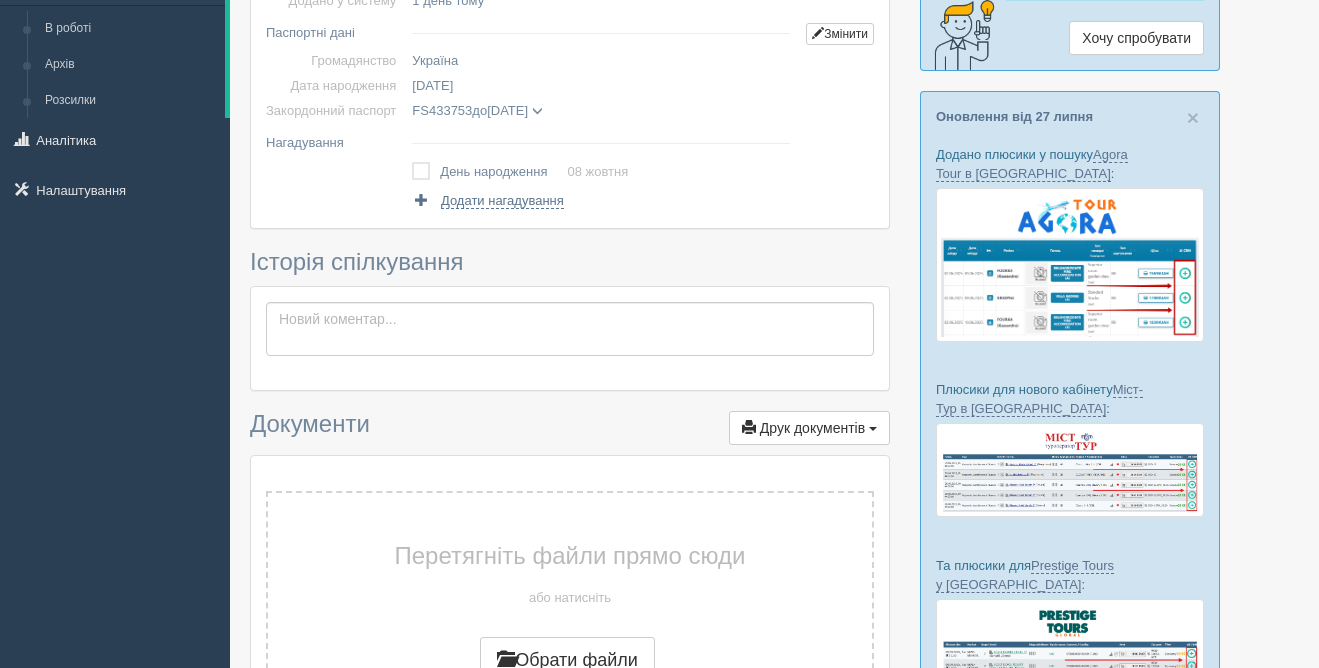scroll, scrollTop: 0, scrollLeft: 0, axis: both 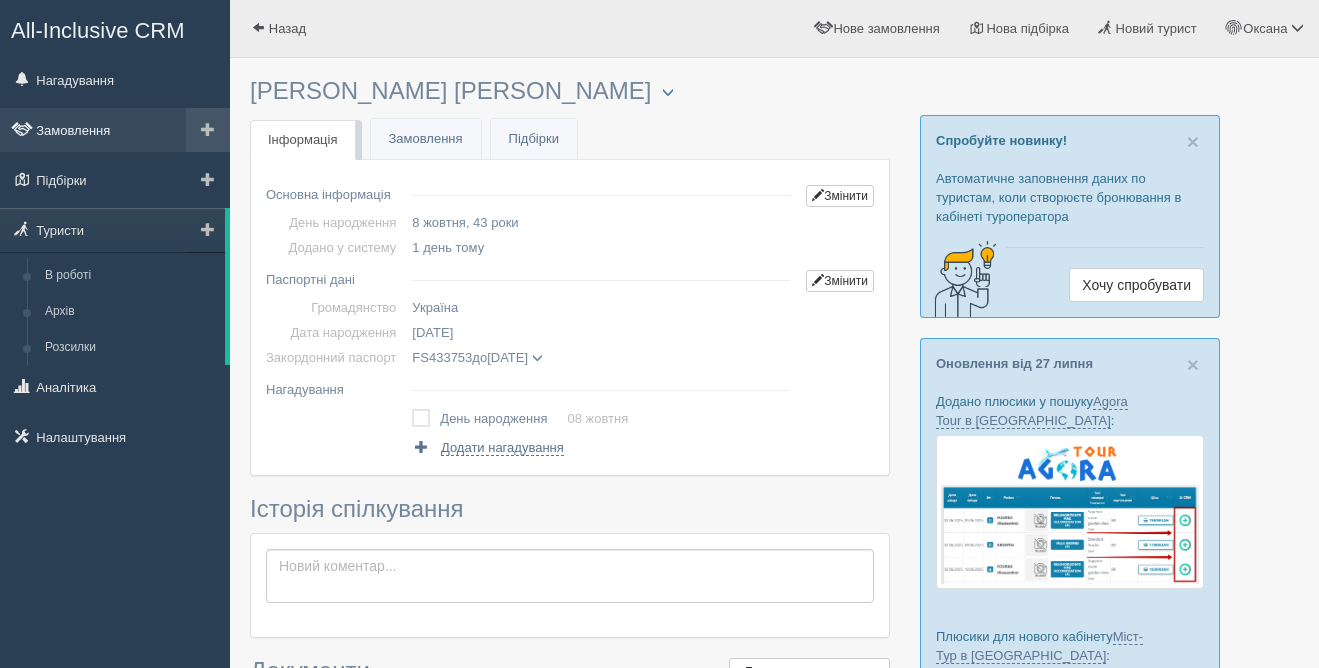 click on "Замовлення" at bounding box center [115, 130] 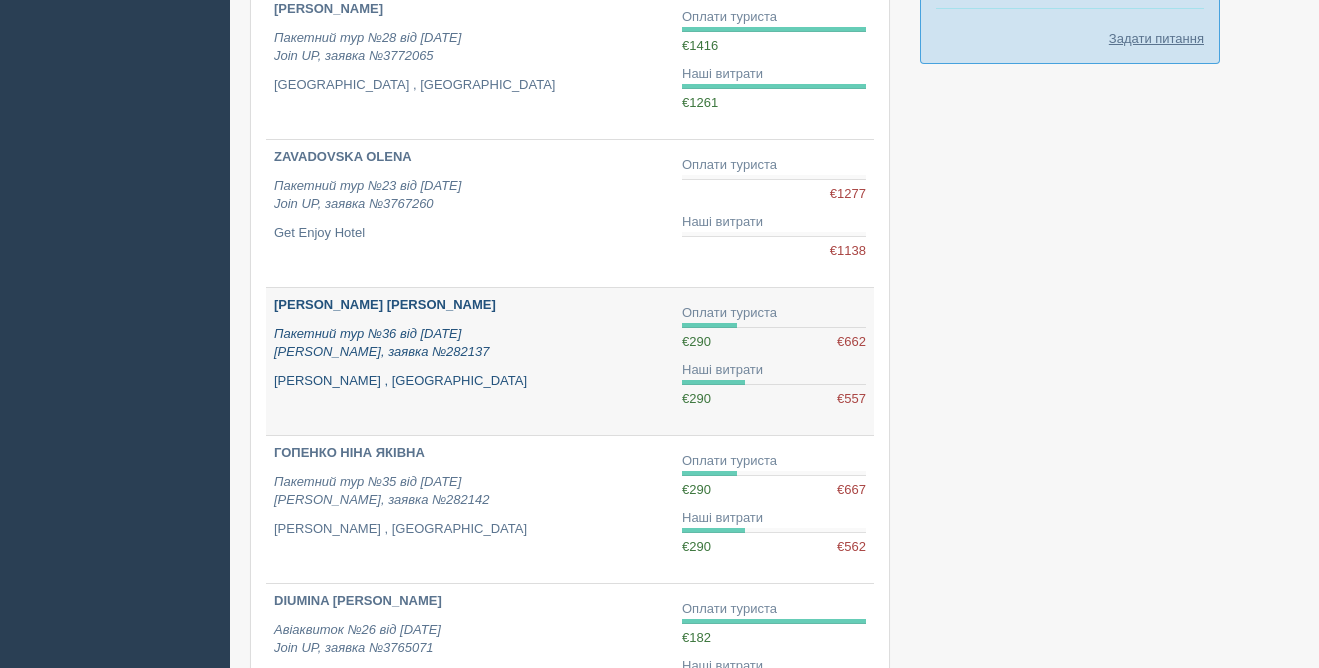 scroll, scrollTop: 977, scrollLeft: 0, axis: vertical 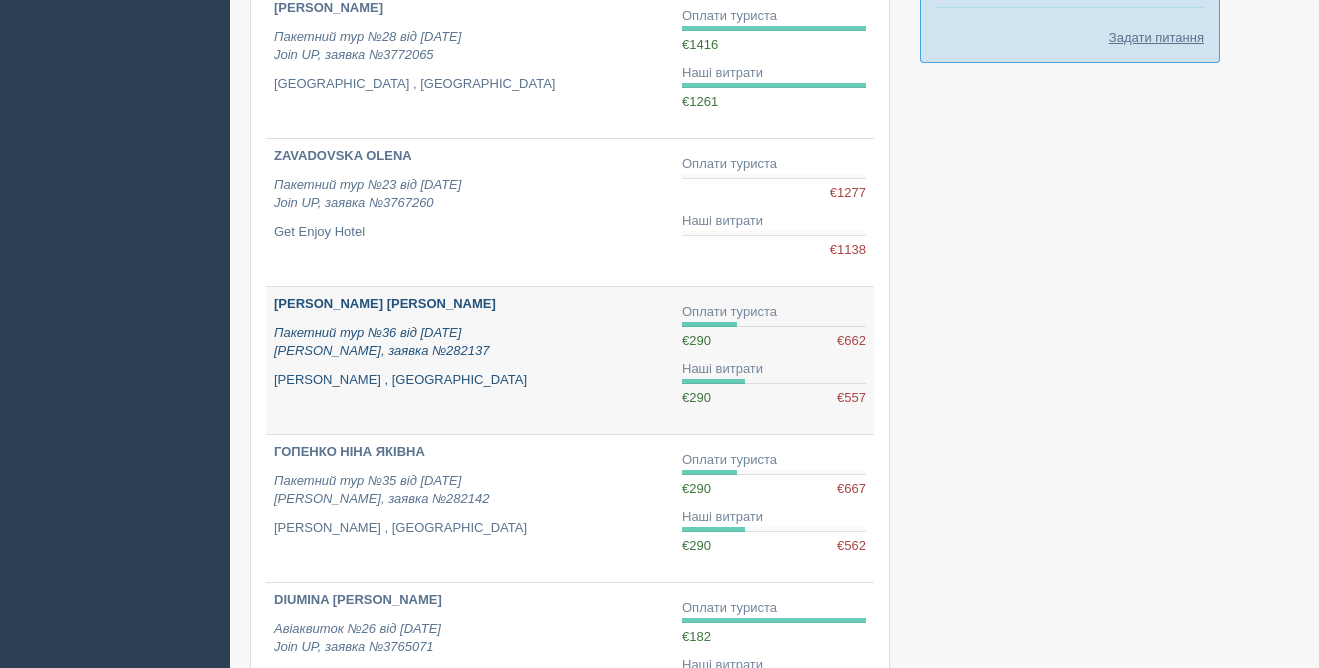 click on "[PERSON_NAME] [PERSON_NAME]" at bounding box center (385, 303) 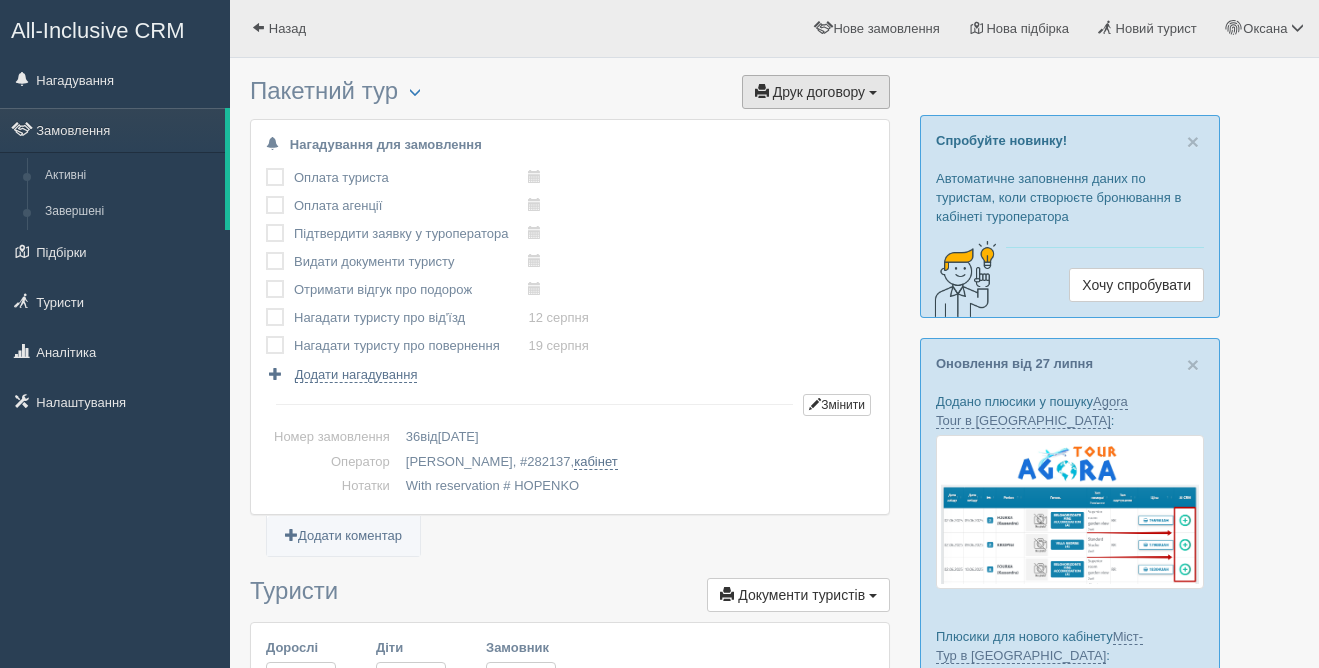scroll, scrollTop: 0, scrollLeft: 0, axis: both 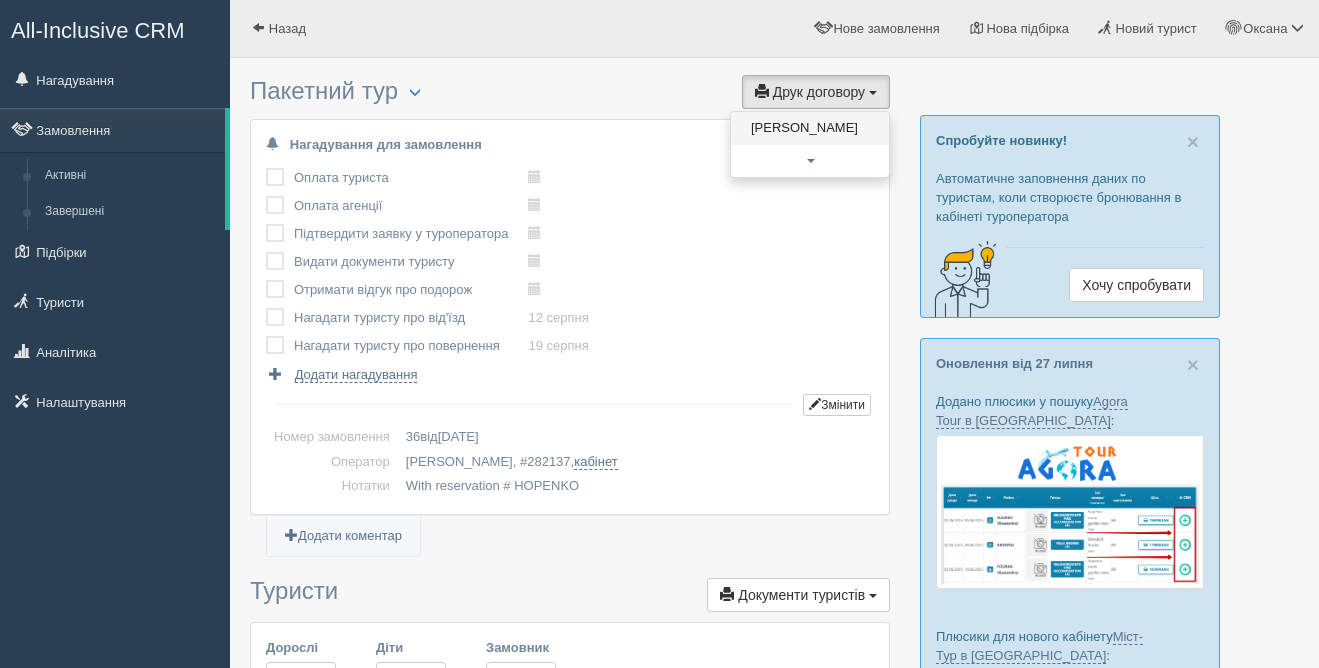 click on "Alf" at bounding box center (810, 128) 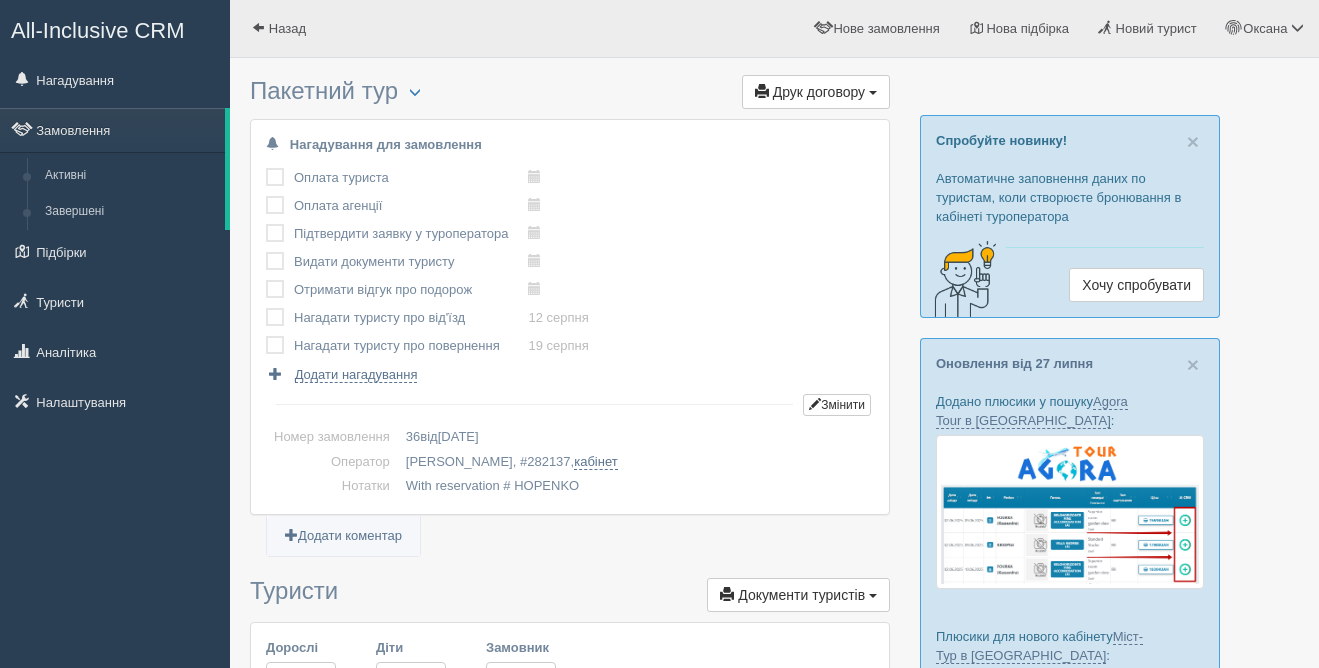 click on "Оплата туриста
виконано!
Оплата агенції
виконано!
Підтвердити заявку у туроператора
виконано!
Видати документи туристу
виконано!
Отримати відгук про подорож" at bounding box center (570, 274) 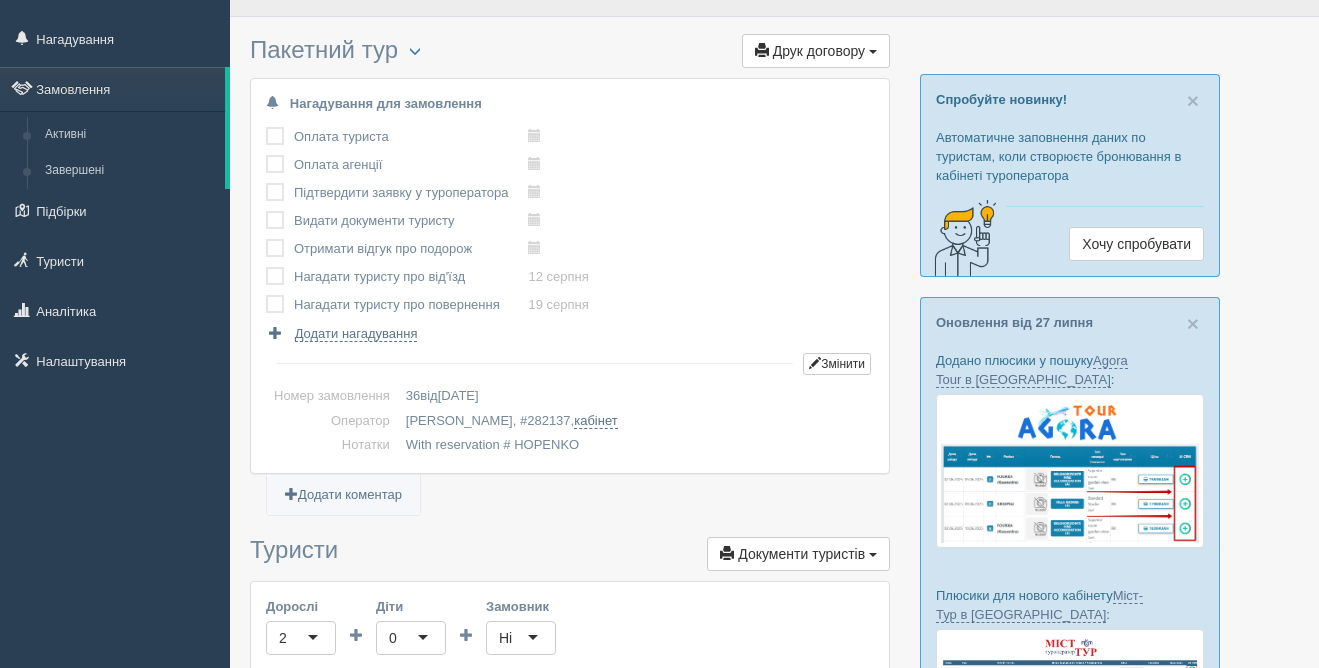 scroll, scrollTop: 0, scrollLeft: 0, axis: both 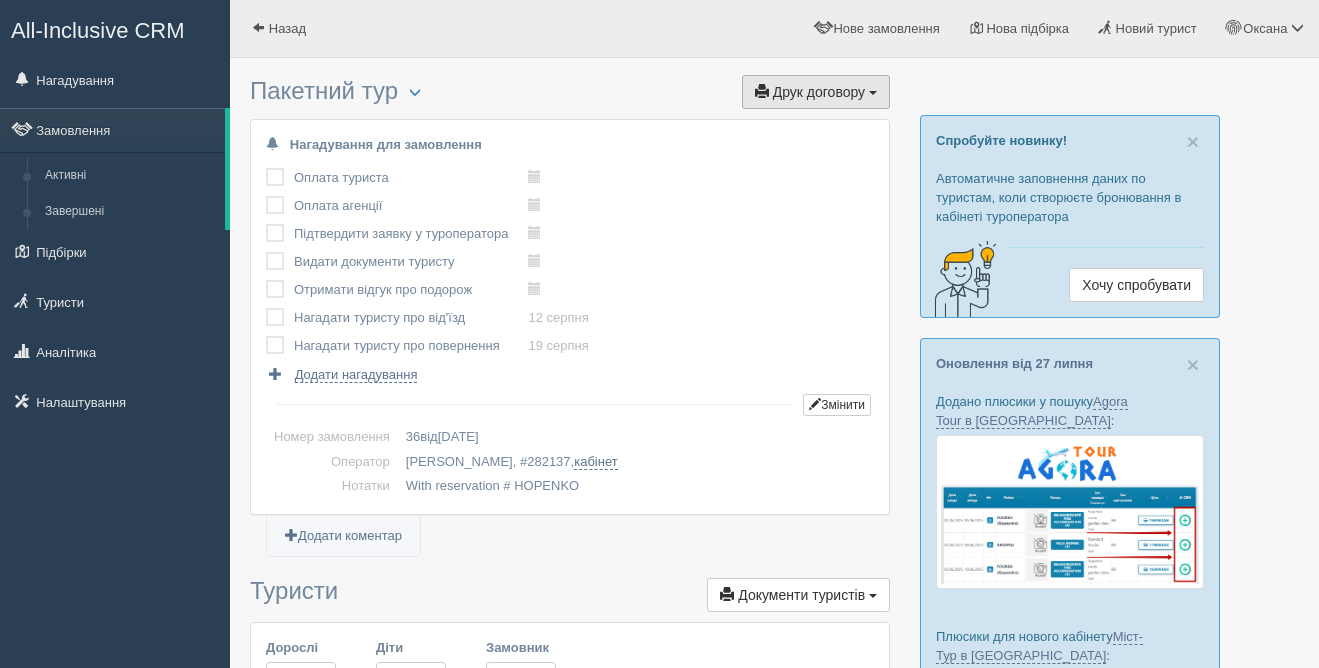 click on "Друк договору" at bounding box center (819, 92) 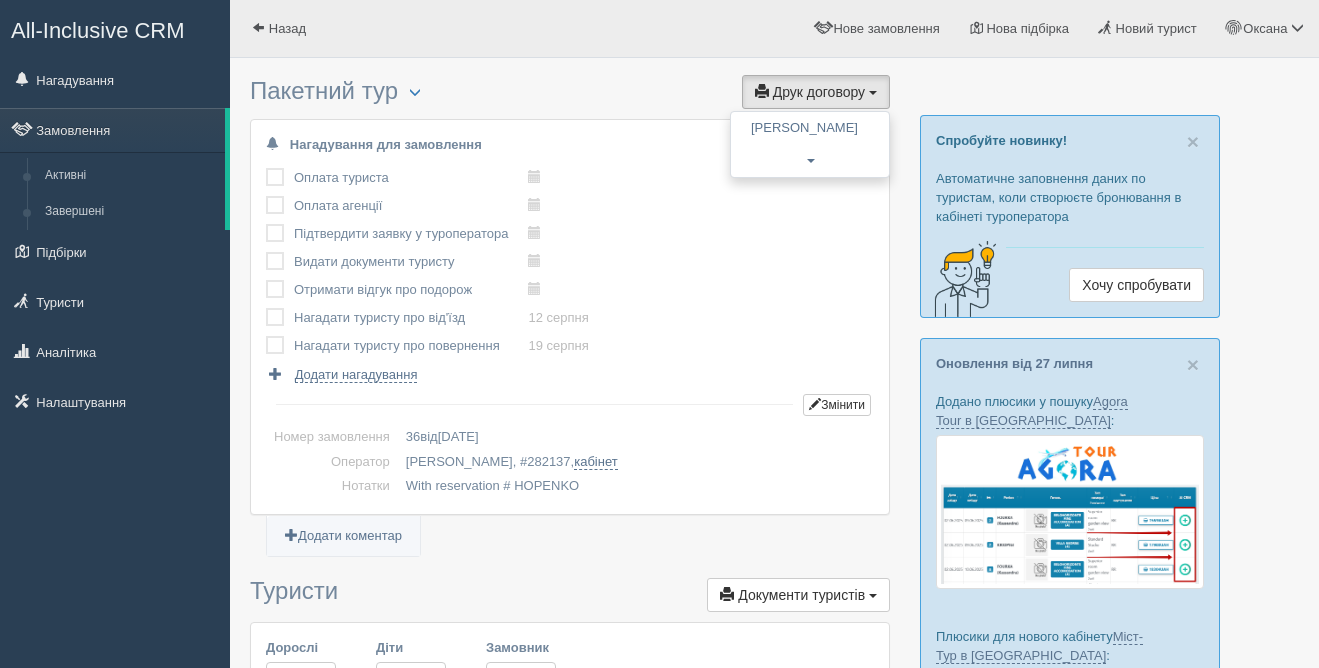 click on "Пакетний тур
Менеджер:
Оксана
Змінити тип
Створити копію
Об'єднати договори
Видалити замовлення" at bounding box center (570, 1197) 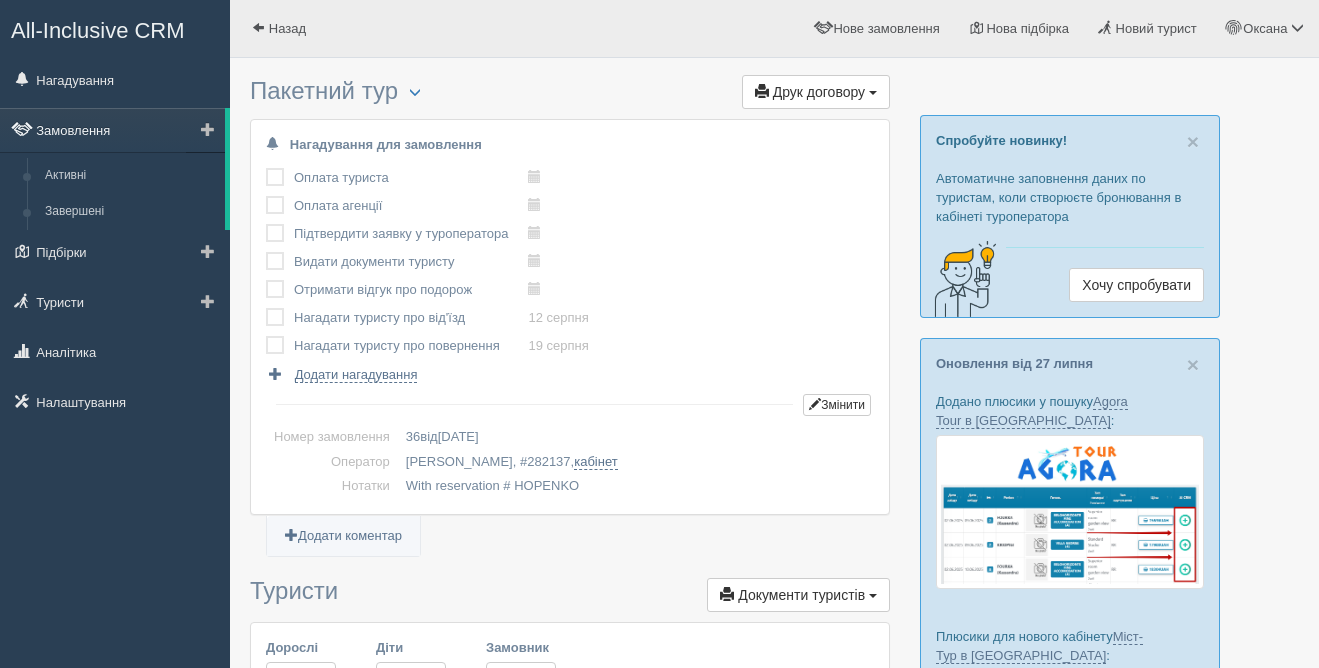 click on "Замовлення" at bounding box center [112, 130] 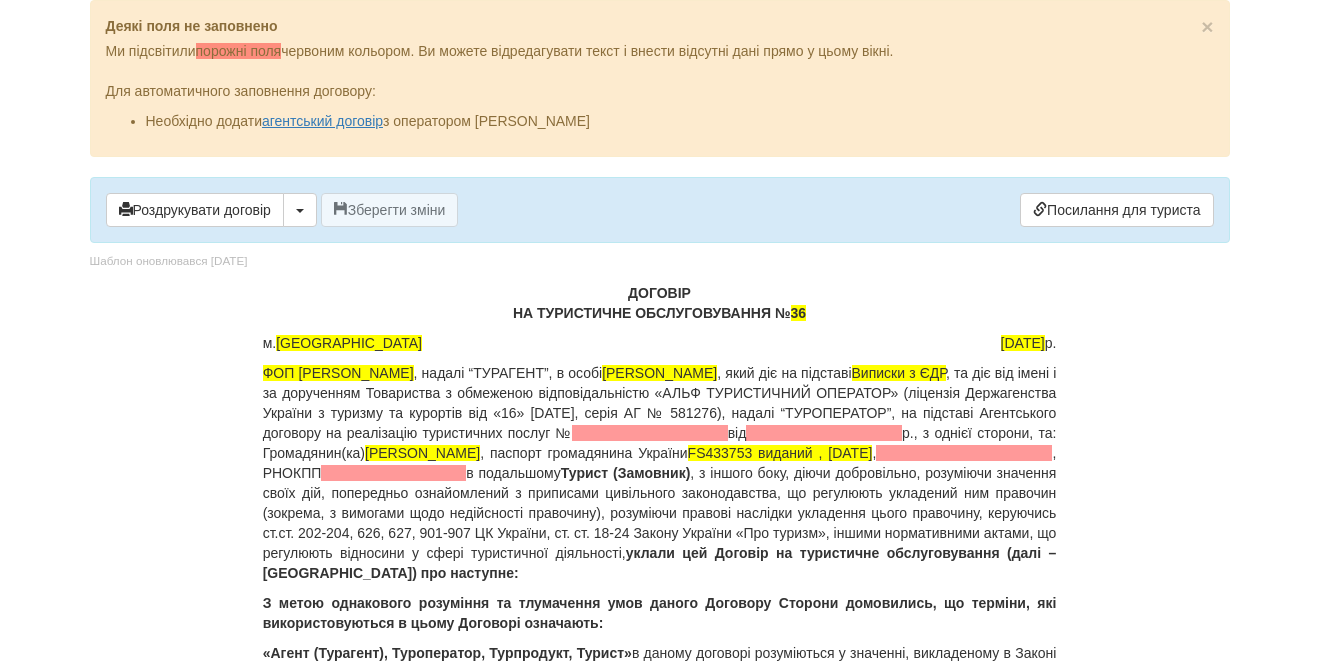 scroll, scrollTop: 0, scrollLeft: 0, axis: both 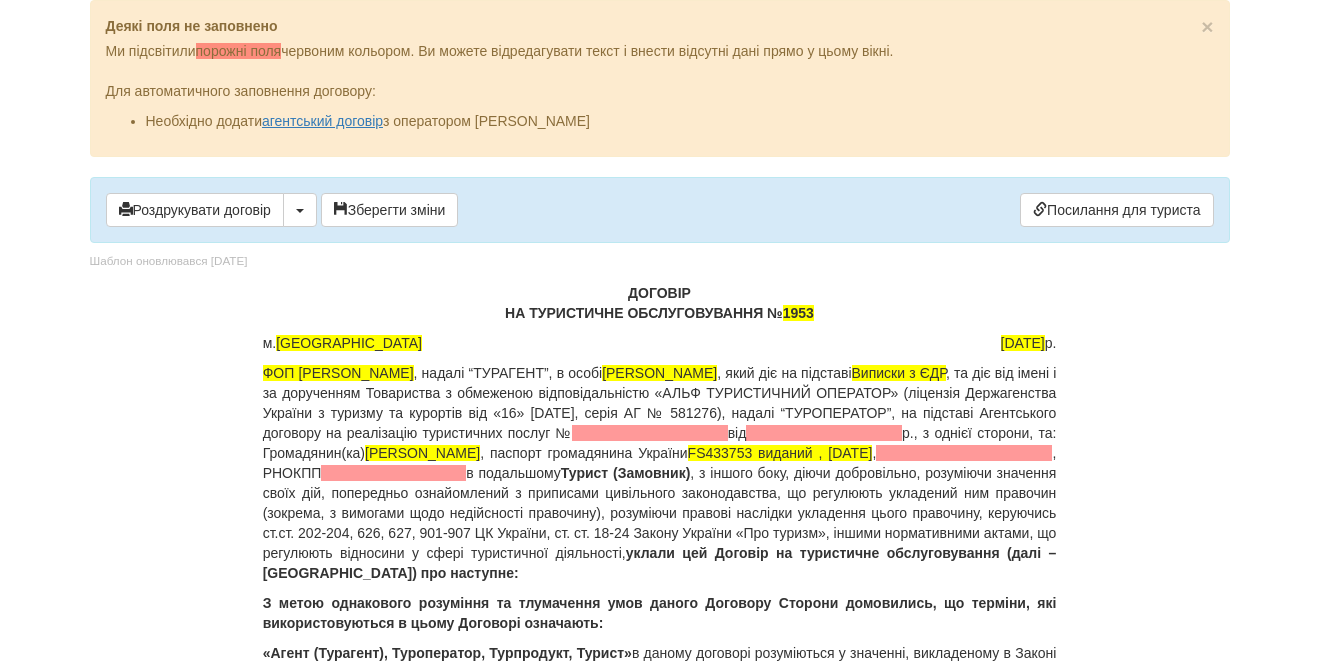 drag, startPoint x: 564, startPoint y: 454, endPoint x: 1044, endPoint y: 427, distance: 480.7588 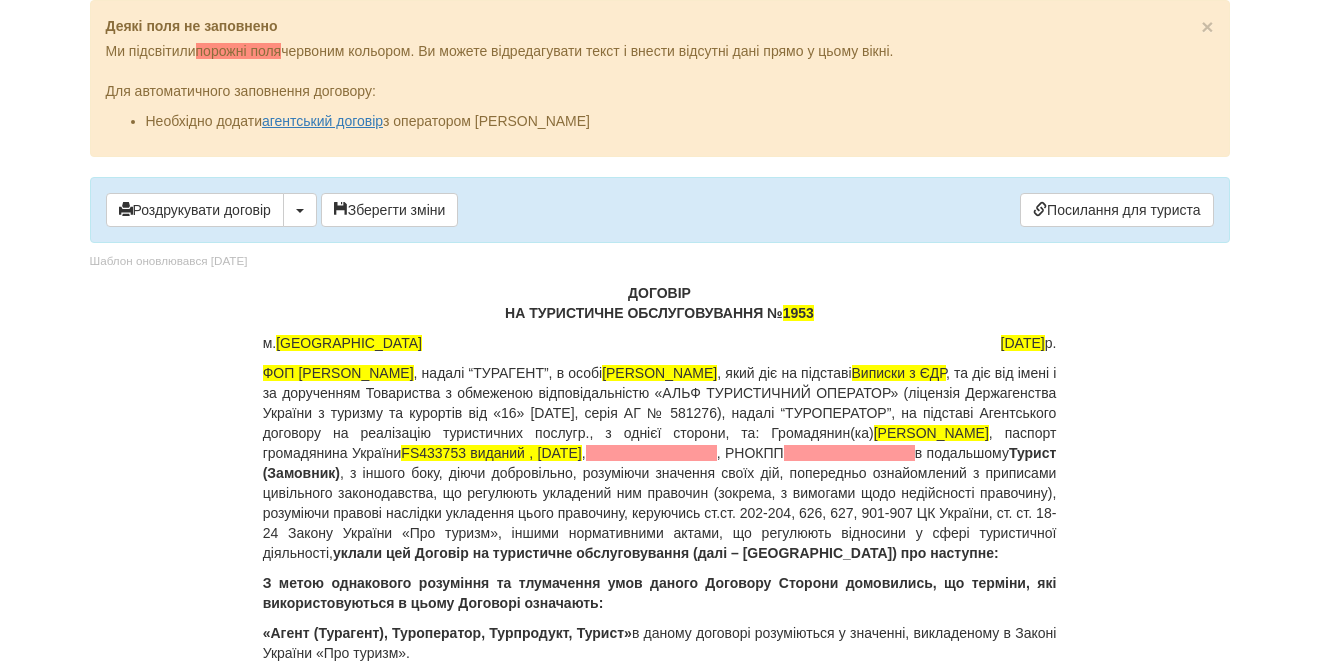 click on "ФОП [PERSON_NAME] , надалі “ТУРАГЕНТ”, в особі  [PERSON_NAME] , який діє на підставі  Виписки з [GEOGRAPHIC_DATA] ,
та діє від імені і за дорученням Товариства з обмеженою відповідальністю «АЛЬФ ТУРИСТИЧНИЙ ОПЕРАТОР» (ліцензія Держагенства України з туризму та курортів від «16» [DATE], серія АГ № 581276), надалі “ТУРОПЕРАТОР”,
на підставі Агентського договору на реалізацію туристичних послуг  р., з однієї сторони, та:
Громадянин(ка)  [PERSON_NAME] , паспорт громадянина України  FS433753 виданий , [DATE] ," at bounding box center (660, 463) 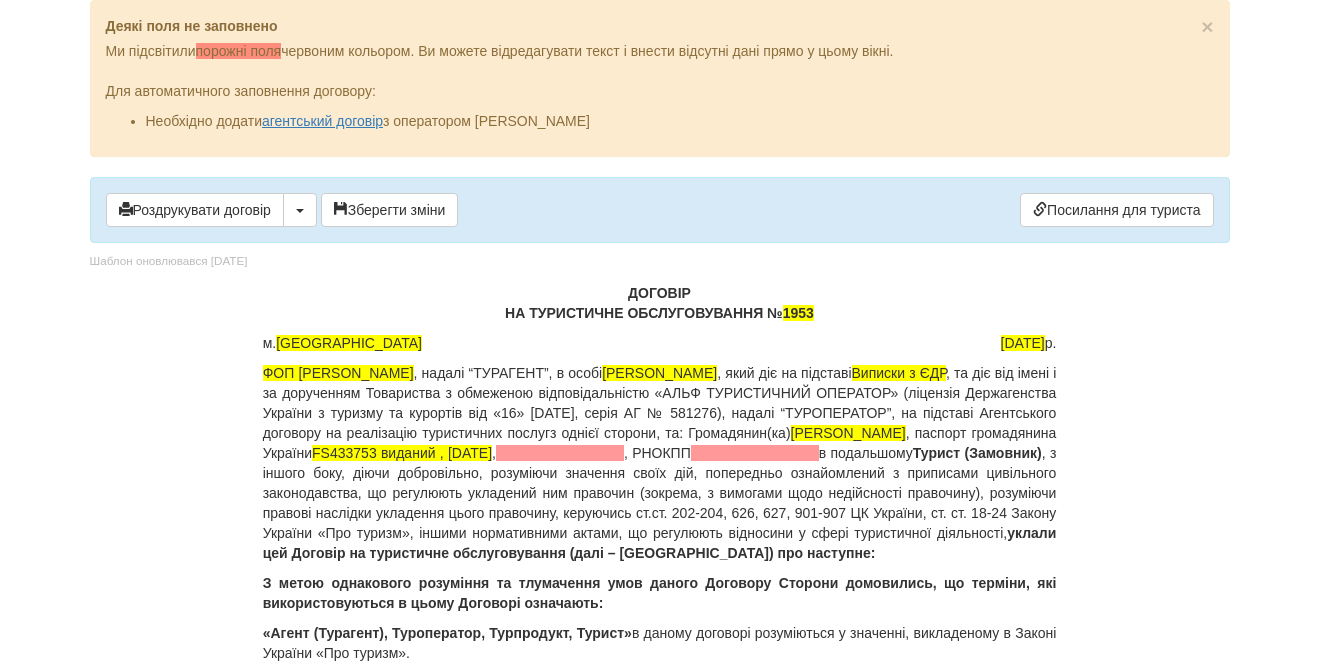 click on "ФОП ГРАБОВСЬКА ОКСАНА АНДРІЇВНА , надалі “ТУРАГЕНТ”, в особі  Грабовська Оксана Андріївна , який діє на підставі  Виписки з ЄДР ,
та діє від імені і за дорученням Товариства з обмеженою відповідальністю «АЛЬФ ТУРИСТИЧНИЙ ОПЕРАТОР» (ліцензія Держагенства України з туризму та курортів від «16» серпня 2012 р., серія АГ № 581276), надалі “ТУРОПЕРАТОР”,
на підставі Агентського договору на реалізацію туристичних послуг   з однієї сторони, та:
Громадянин(ка)  ЛУКЯНЕНКО НАТАЛІЯ ОЛЕКСАНДРІВНА , паспорт громадянина України  FS433753 виданий , 05.09.2018 ," at bounding box center [660, 463] 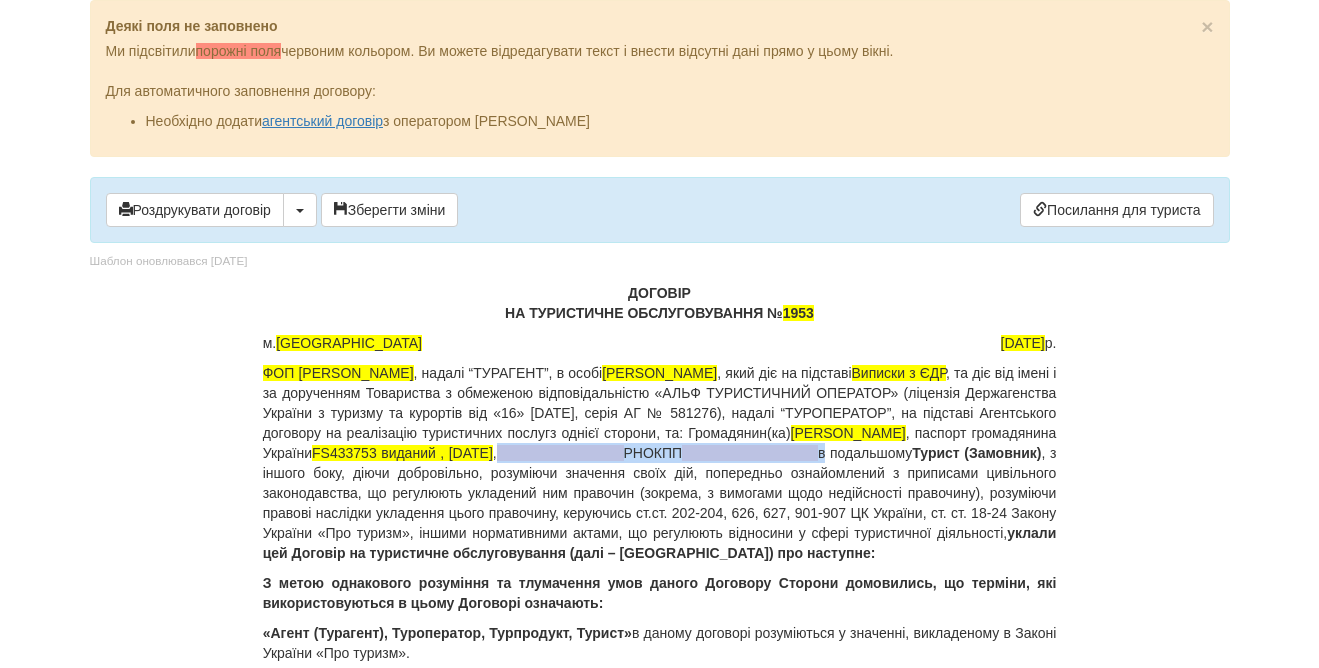 drag, startPoint x: 704, startPoint y: 475, endPoint x: 411, endPoint y: 467, distance: 293.1092 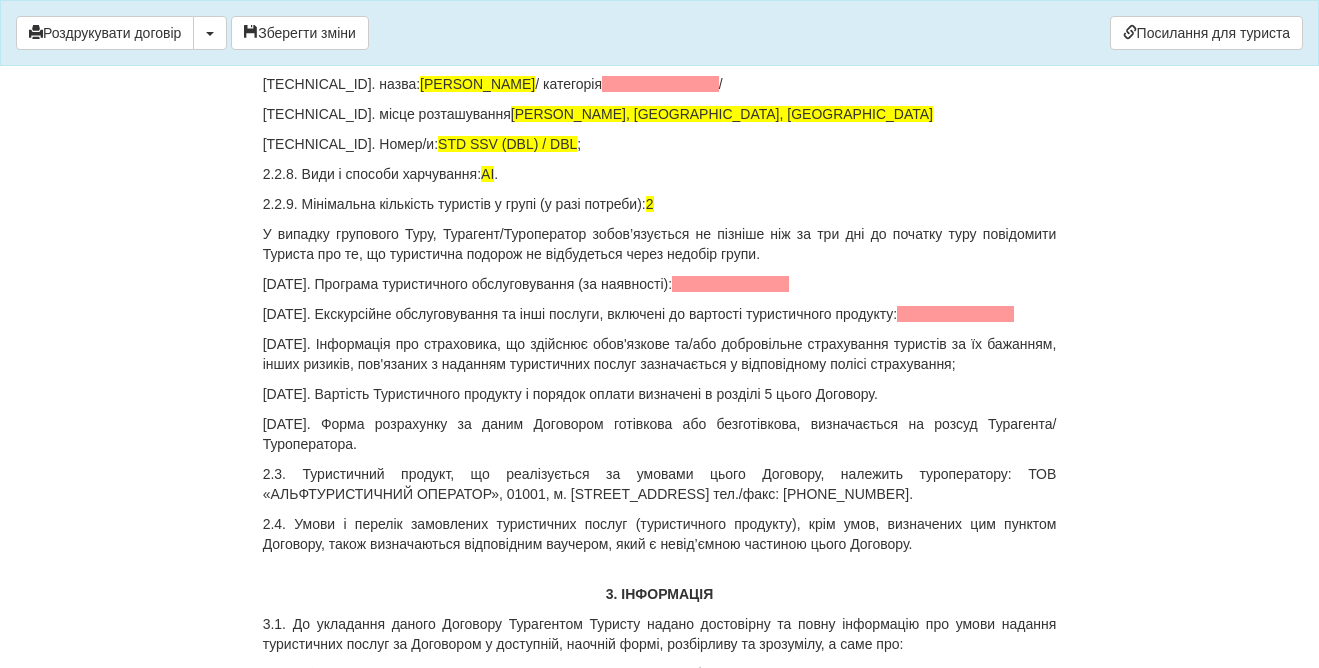 scroll, scrollTop: 2589, scrollLeft: 0, axis: vertical 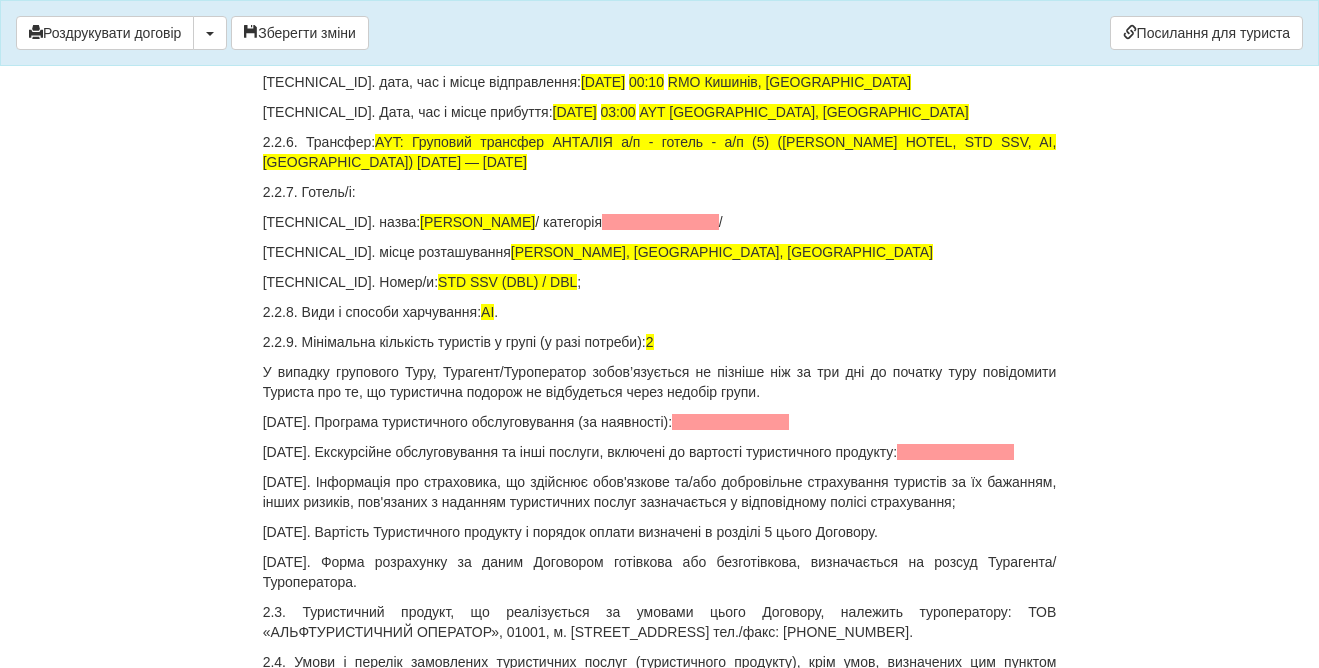 click on "2.2.4. Правила в'їзду до країни (місця) тимчасового перебування та перебування там (на підставі візи або ні):" at bounding box center (660, -18) 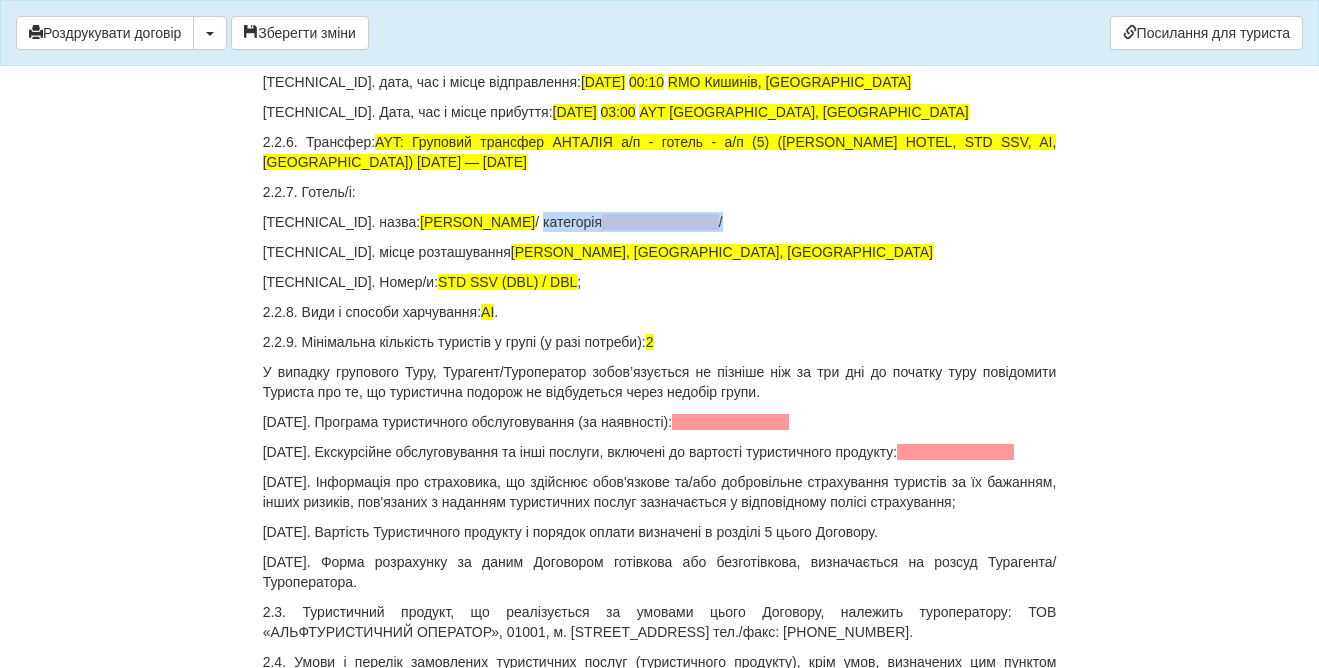 drag, startPoint x: 674, startPoint y: 438, endPoint x: 488, endPoint y: 443, distance: 186.0672 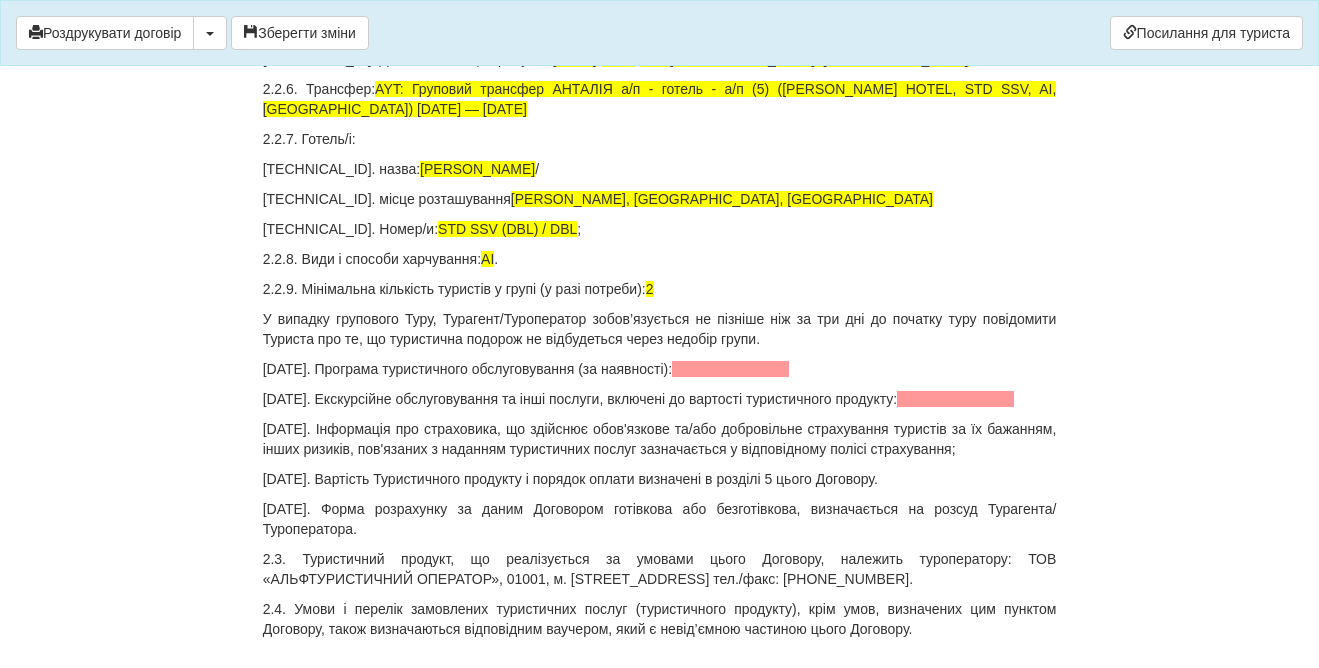 scroll, scrollTop: 2643, scrollLeft: 0, axis: vertical 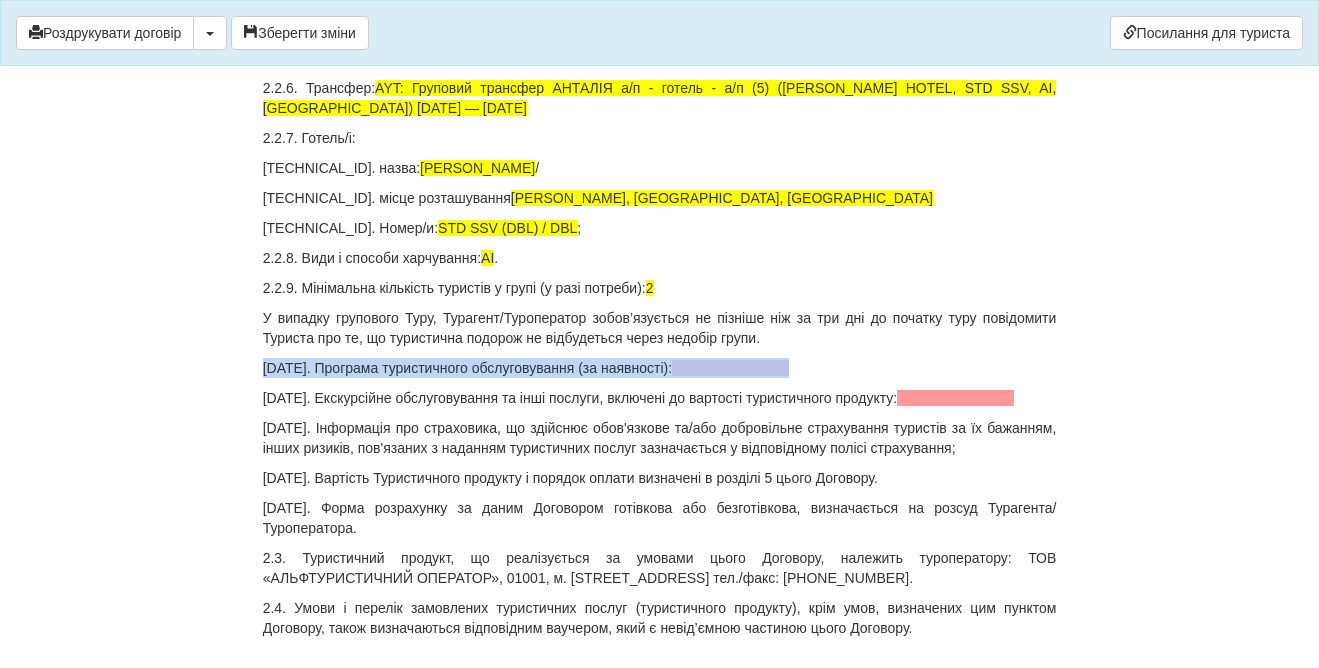 drag, startPoint x: 820, startPoint y: 588, endPoint x: 227, endPoint y: 573, distance: 593.1897 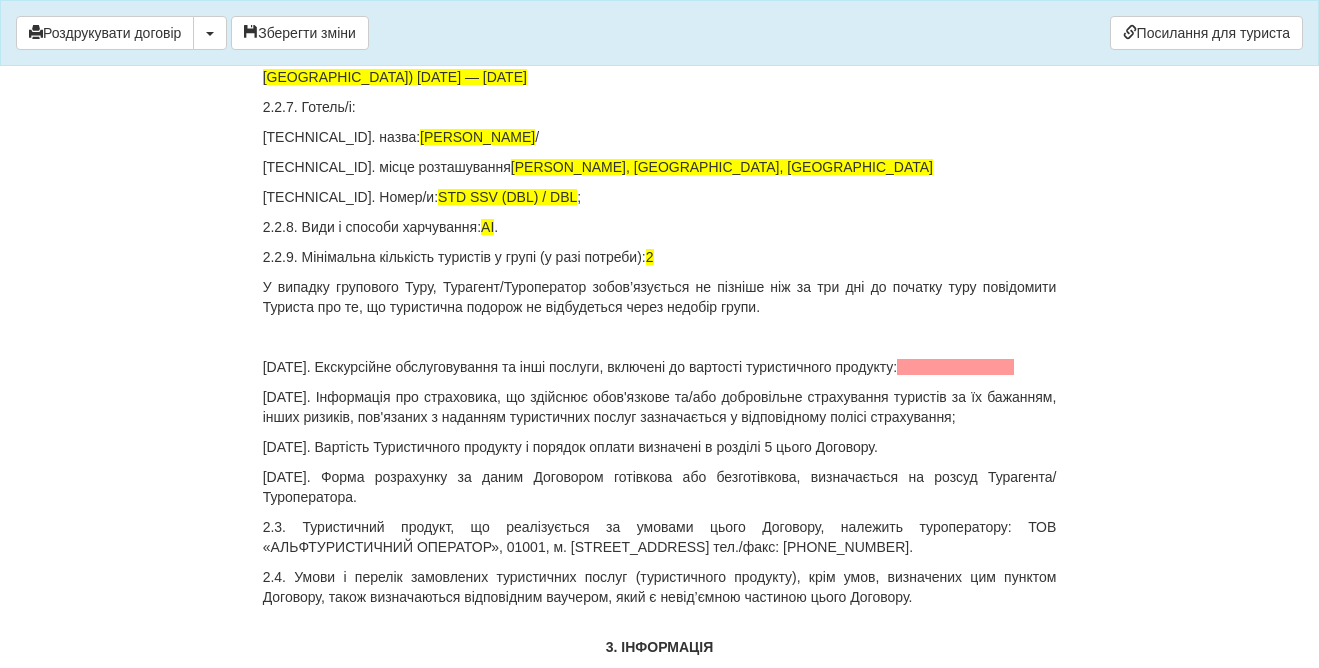 scroll, scrollTop: 2675, scrollLeft: 0, axis: vertical 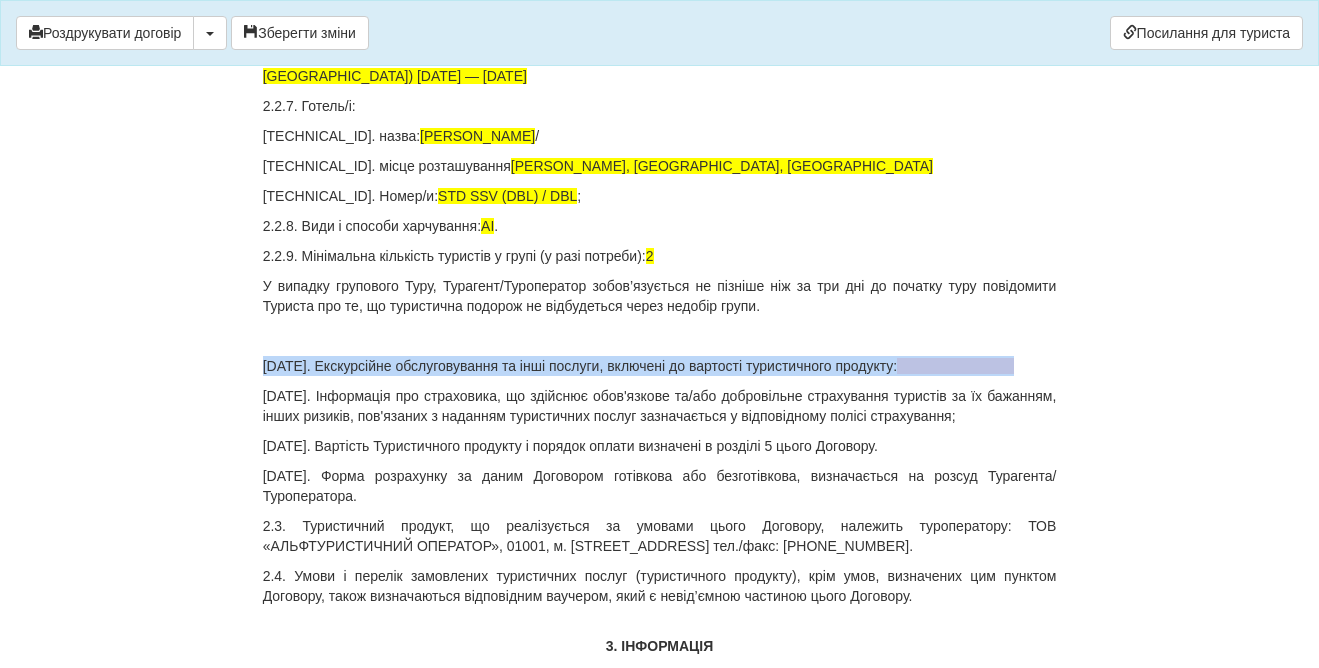 drag, startPoint x: 1048, startPoint y: 584, endPoint x: 189, endPoint y: 575, distance: 859.0471 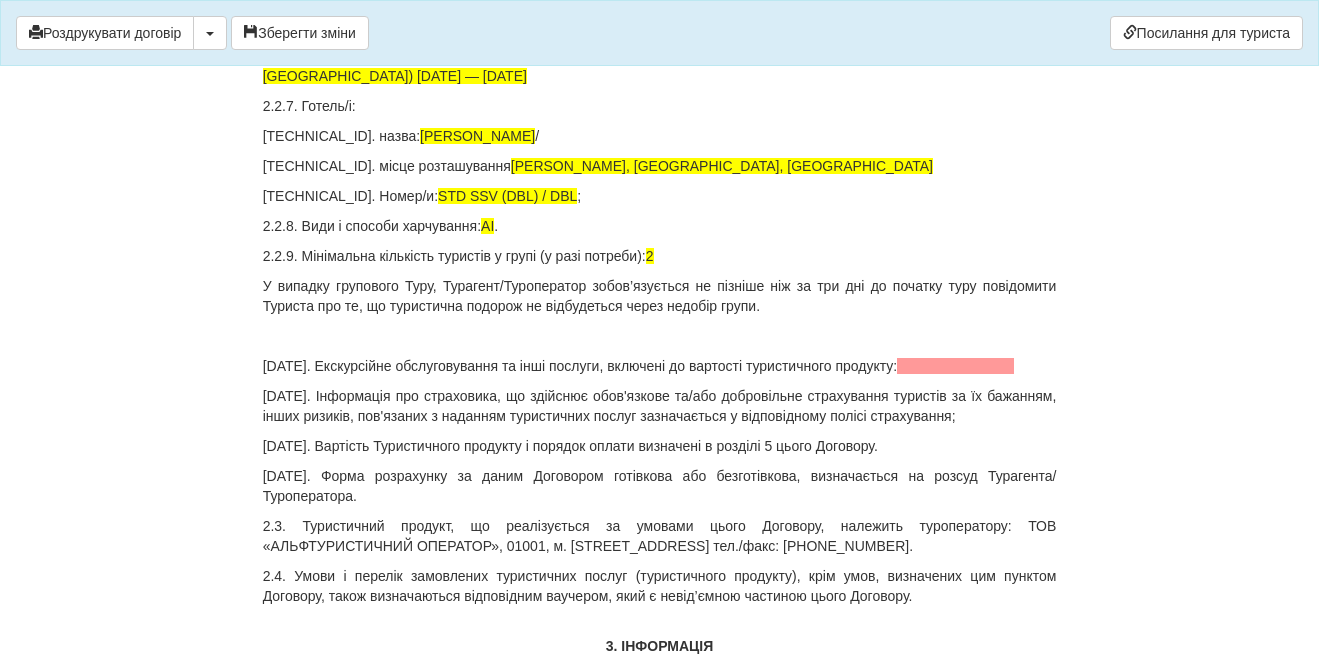 click on "×
Деякі поля не заповнено
Ми підсвітили  порожні поля  червоним кольором.                Ви можете відредагувати текст і внести відсутні дані прямо у цьому вікні.
Для автоматичного заповнення договору:
Необхідно додати  агентський договір  з оператором Alf
Роздрукувати договір
Скачати PDF" at bounding box center (660, 4922) 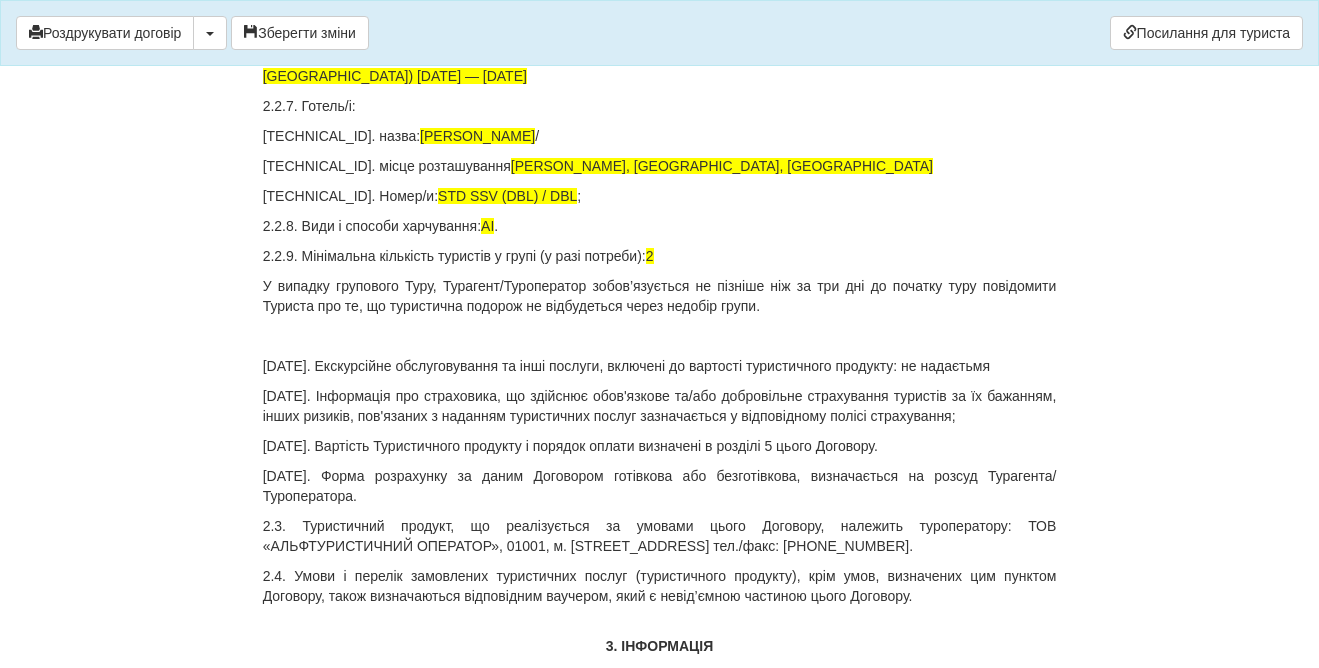 click on "2.2.11. Екскурсійне обслуговування та інші послуги, включені до вартості туристичного продукту: не надаєтьмя" at bounding box center (660, 366) 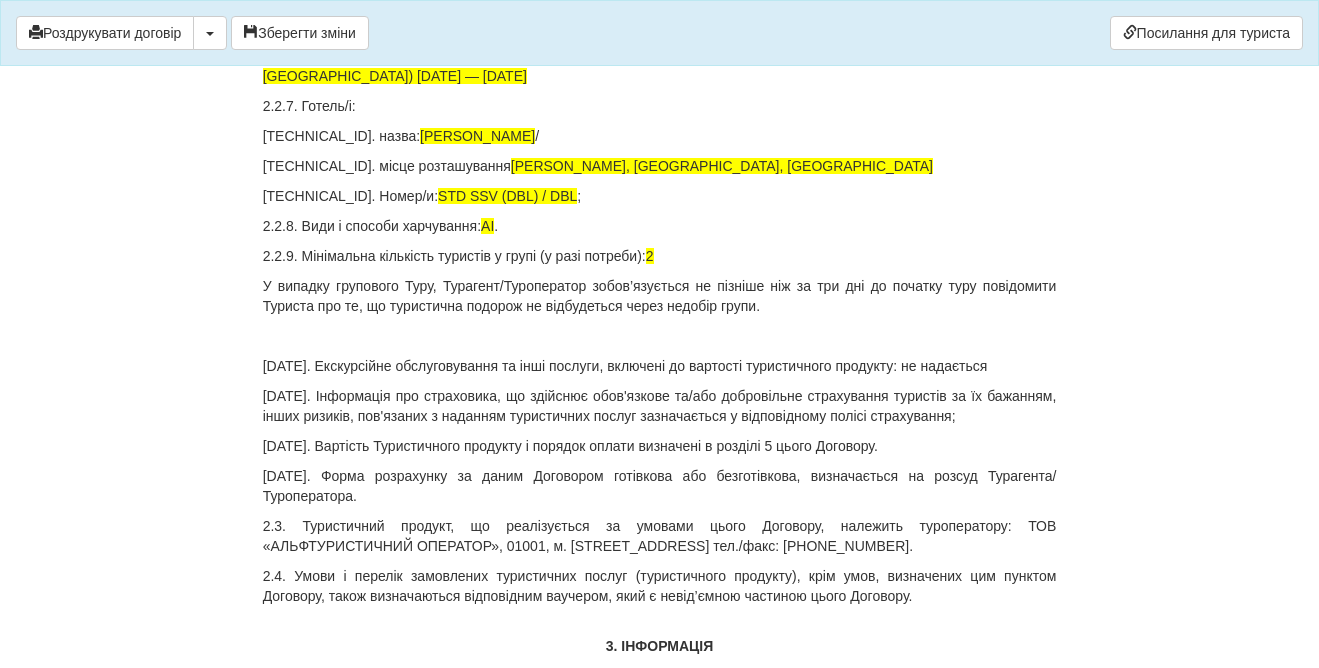 click on "без візи для  біометричнихї паспортів" at bounding box center (660, -104) 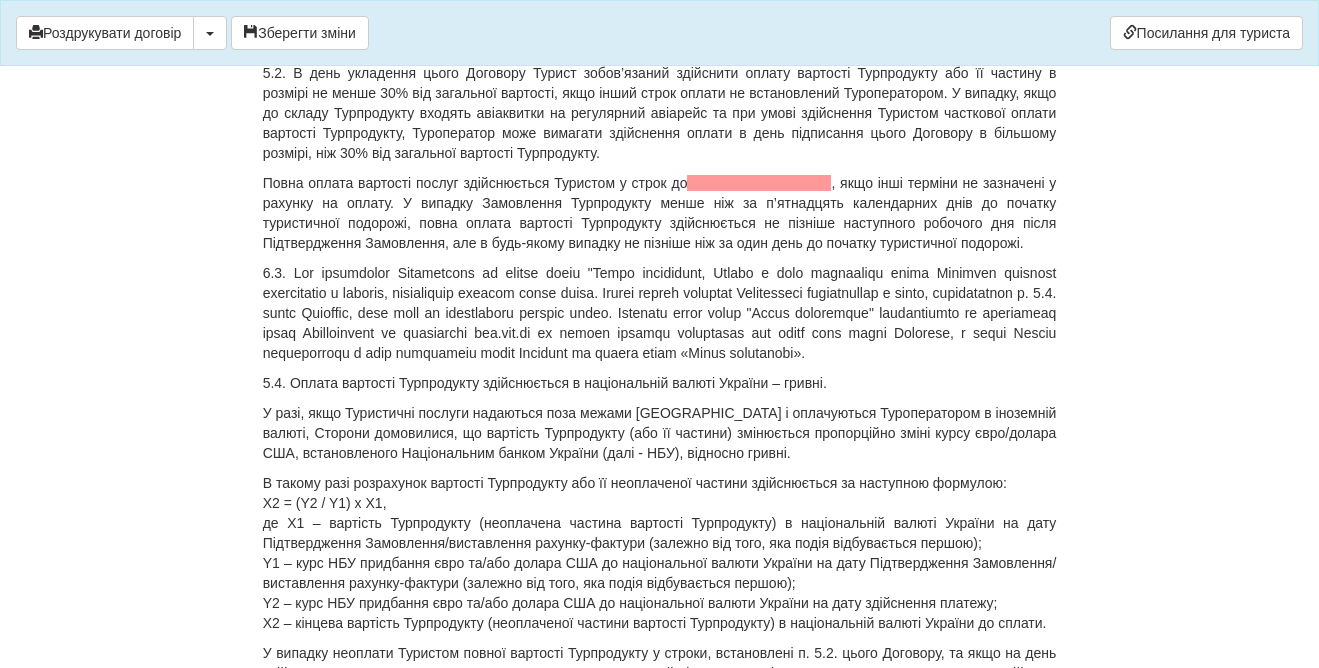 scroll, scrollTop: 8202, scrollLeft: 0, axis: vertical 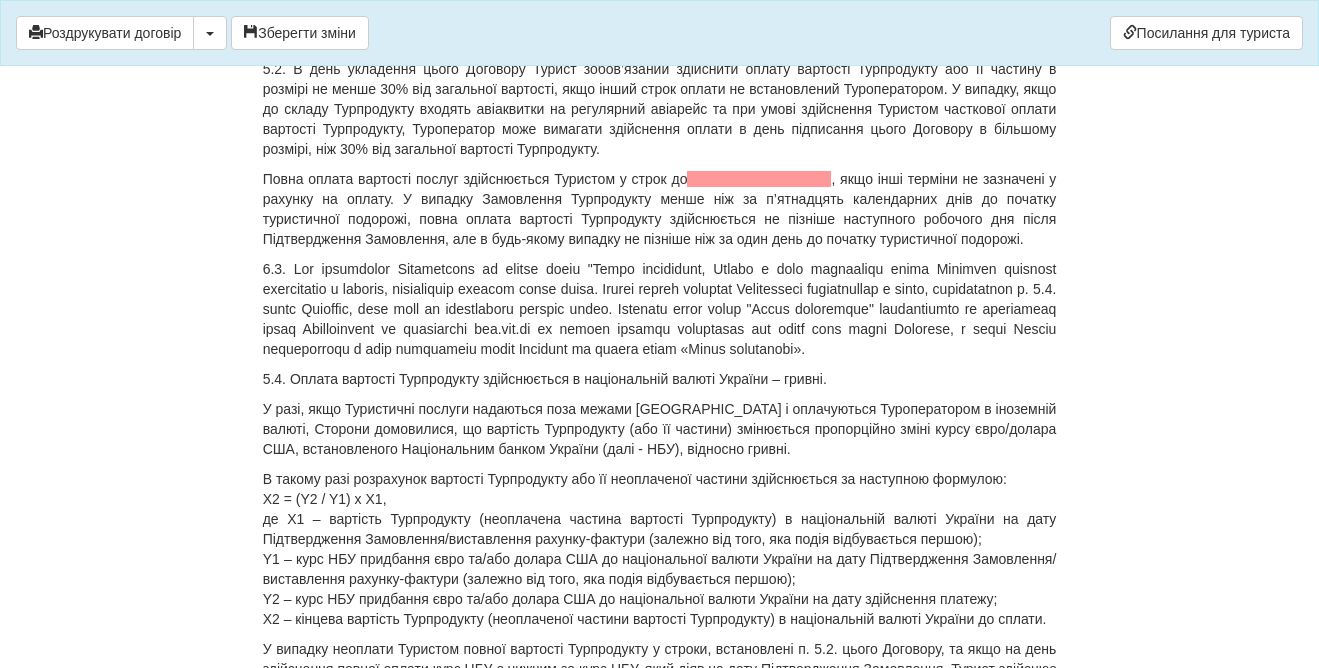 click on "5.1. Загальна Вартість Турпродукту (туристичних послуг, туру) за цим Договором з урахуванням послуг Турагента становить  47 457  ( Сорок сім тисяч чотириста пʼятдесят сім ) гривень, що є еквівалентом  952.00   EUR ) згідно з офіційним курсом Національного банку України на дату укладення цього Договору. Вартість Туру сплачується виключно у гривнях." at bounding box center [660, 19] 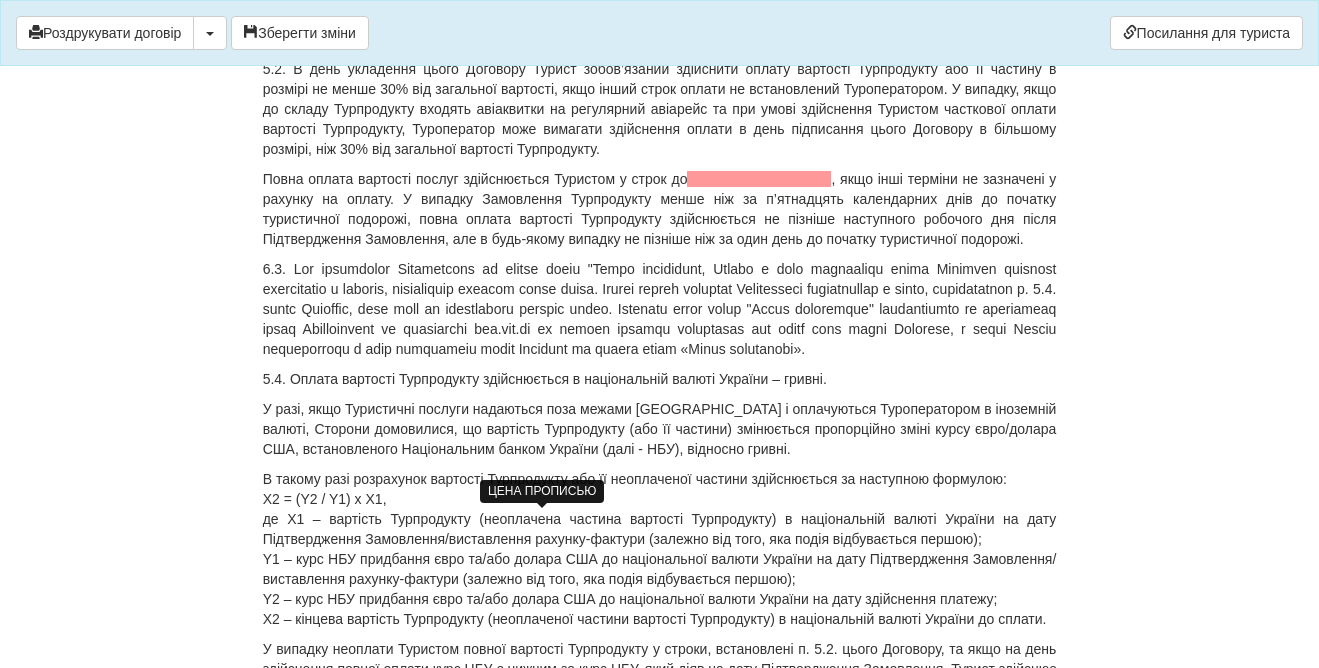 drag, startPoint x: 691, startPoint y: 518, endPoint x: 396, endPoint y: 520, distance: 295.00677 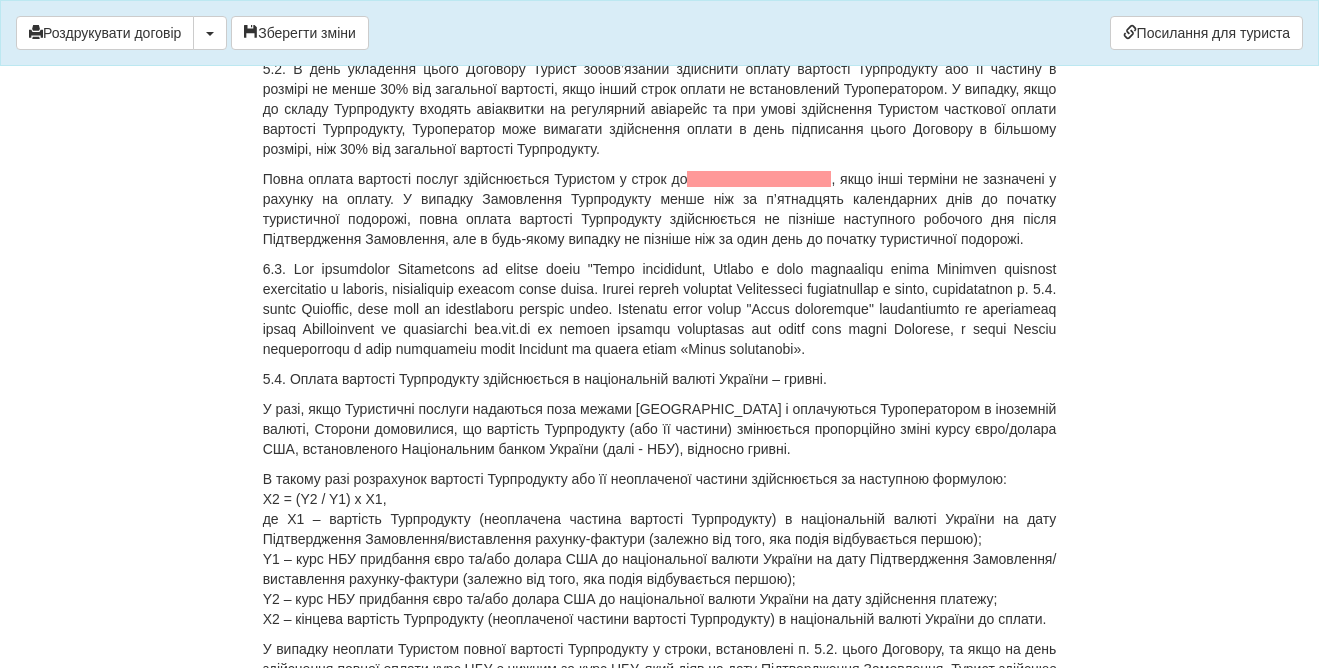 drag, startPoint x: 869, startPoint y: 520, endPoint x: 661, endPoint y: 517, distance: 208.02164 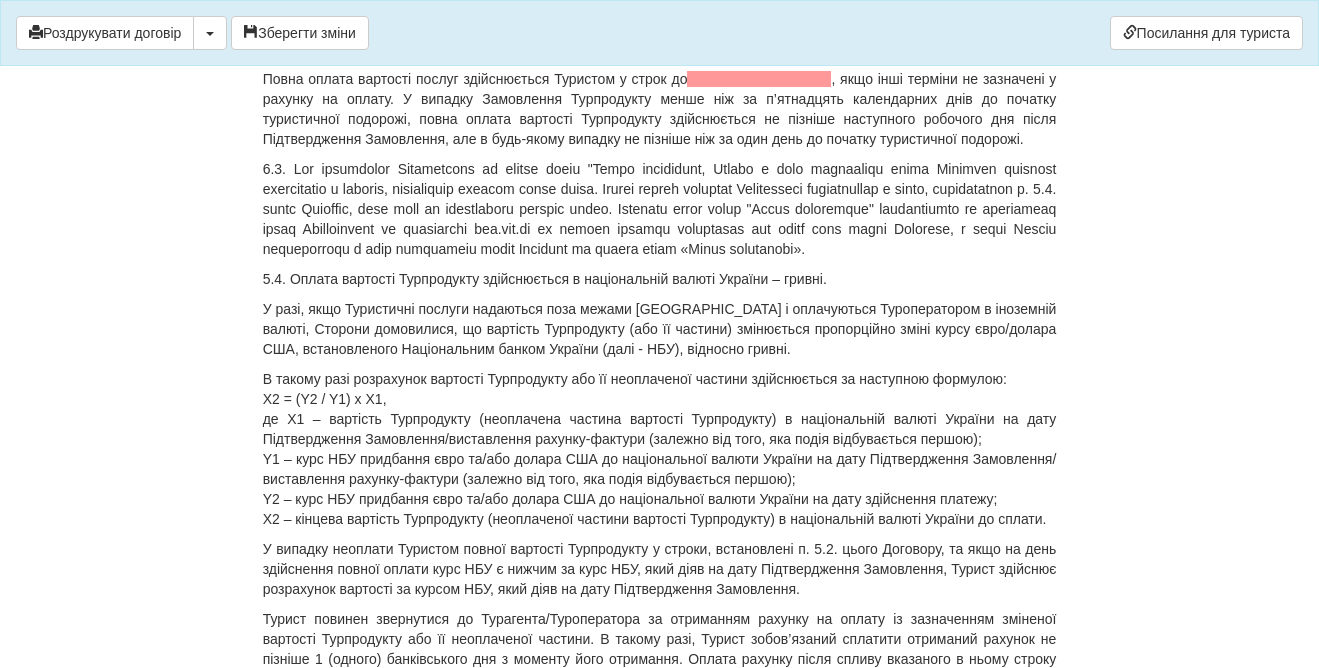 scroll, scrollTop: 8760, scrollLeft: 0, axis: vertical 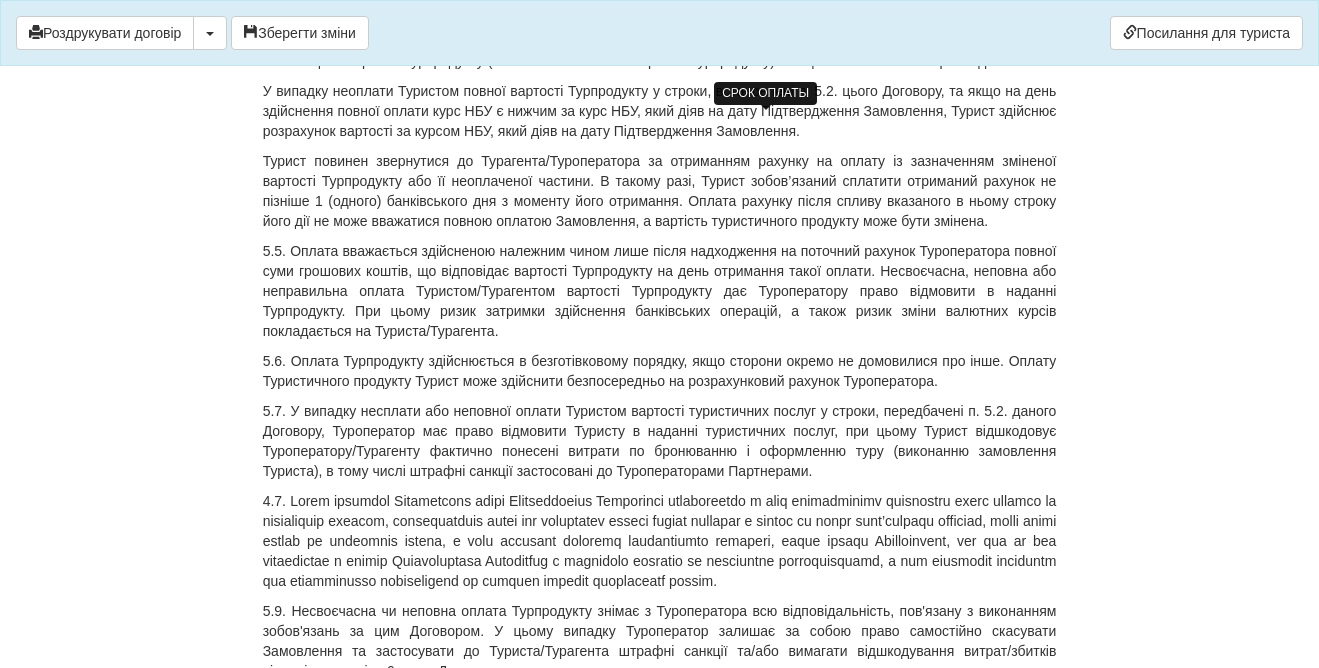 click at bounding box center (759, -379) 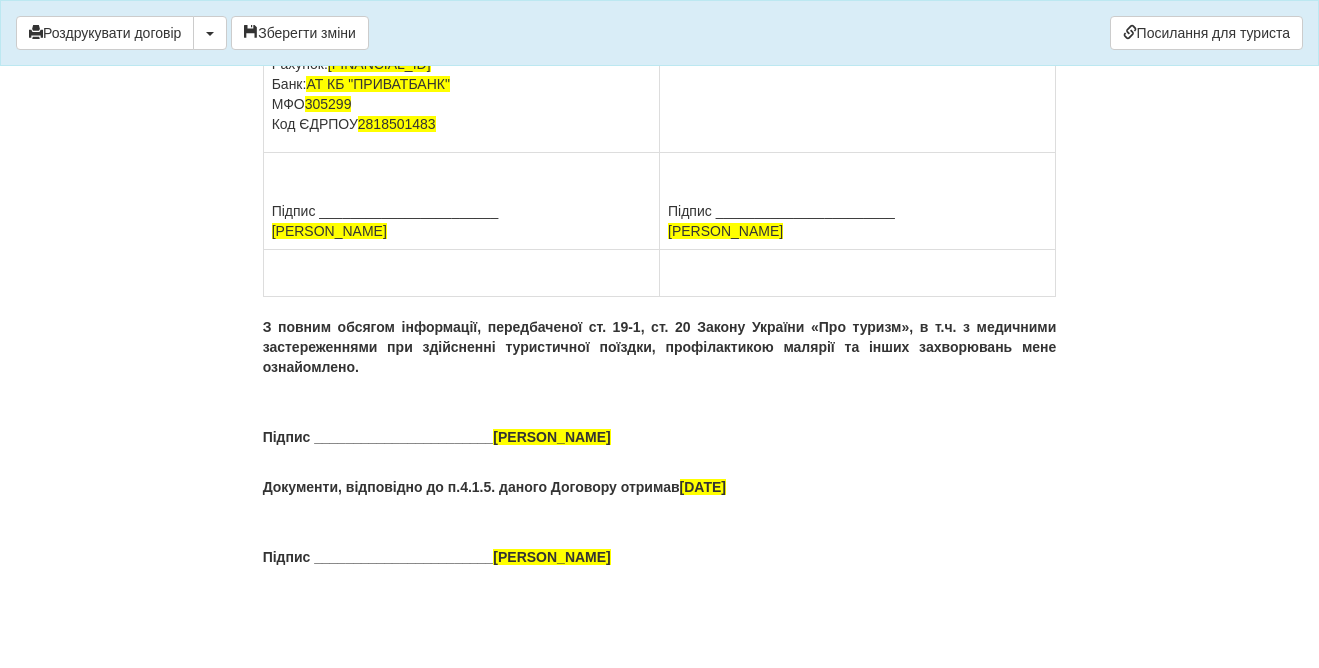 scroll, scrollTop: 15446, scrollLeft: 0, axis: vertical 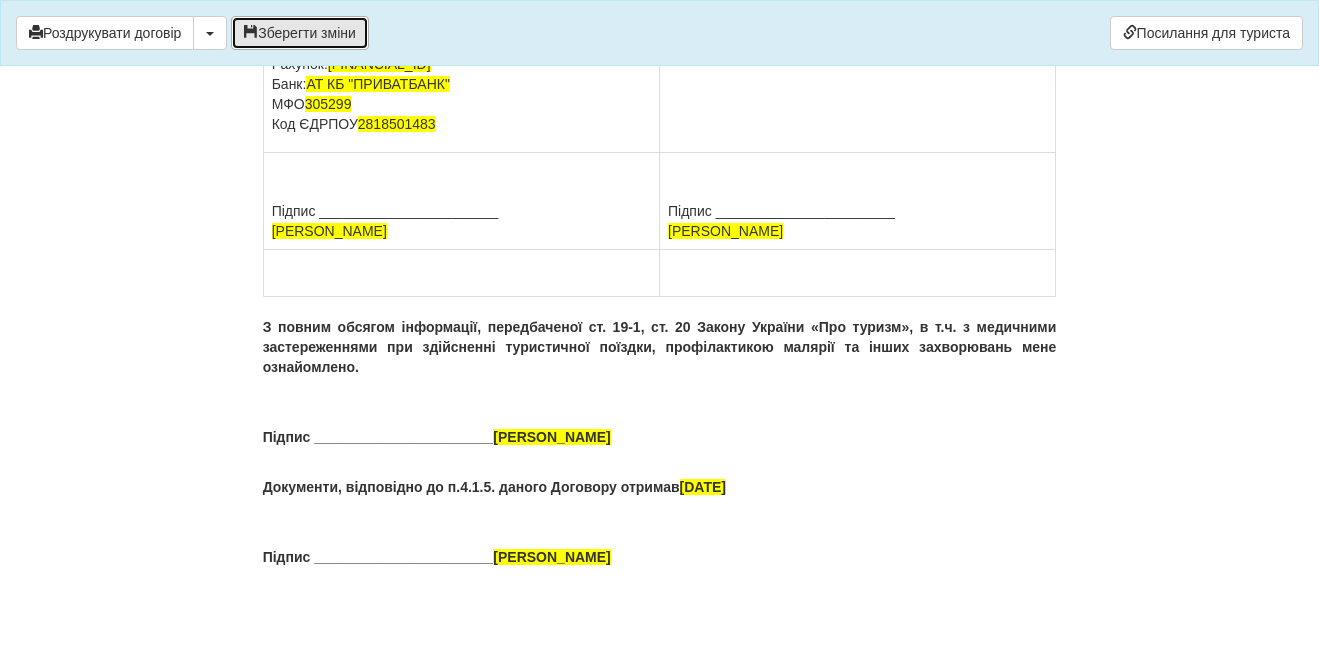 click on "Зберегти зміни" at bounding box center [300, 33] 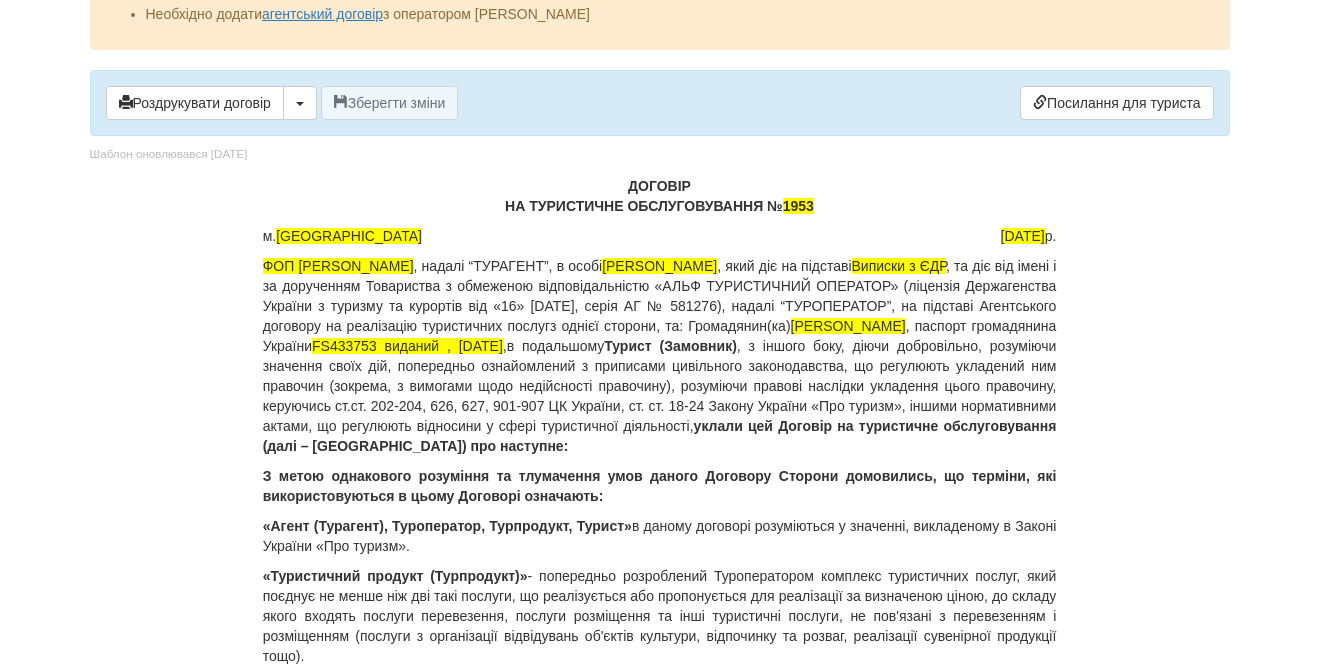 scroll, scrollTop: 0, scrollLeft: 0, axis: both 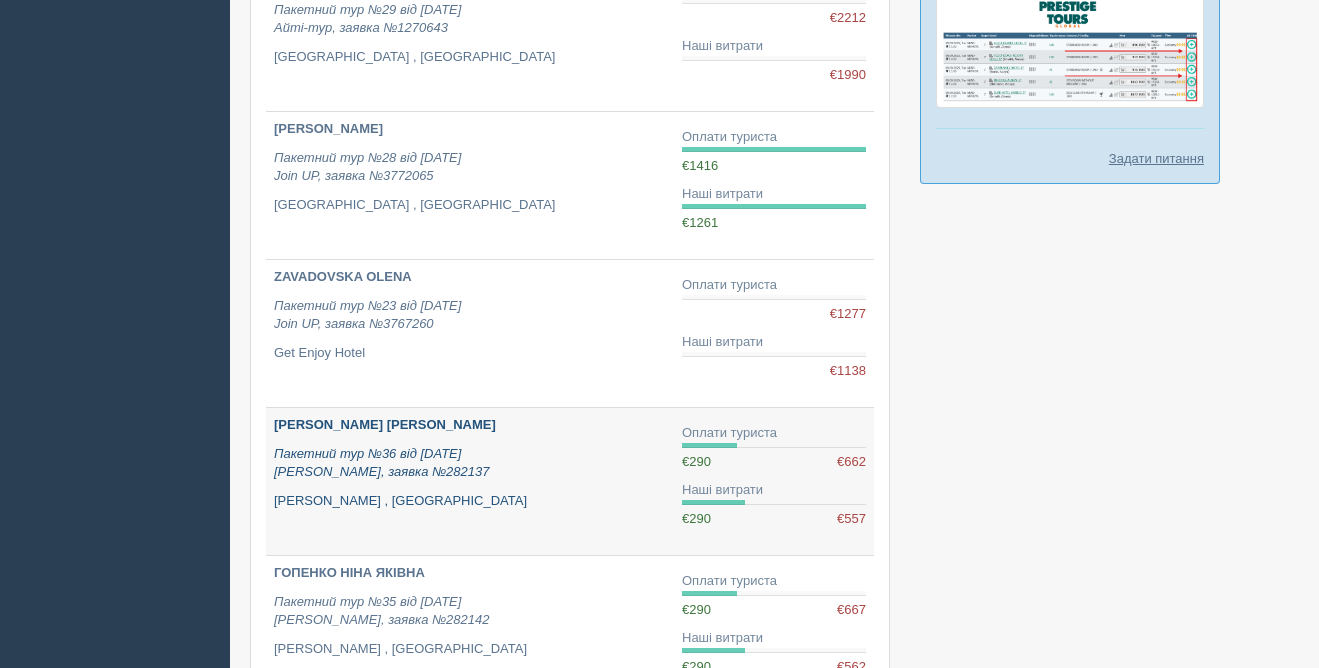 click on "[PERSON_NAME] [PERSON_NAME]" at bounding box center (385, 424) 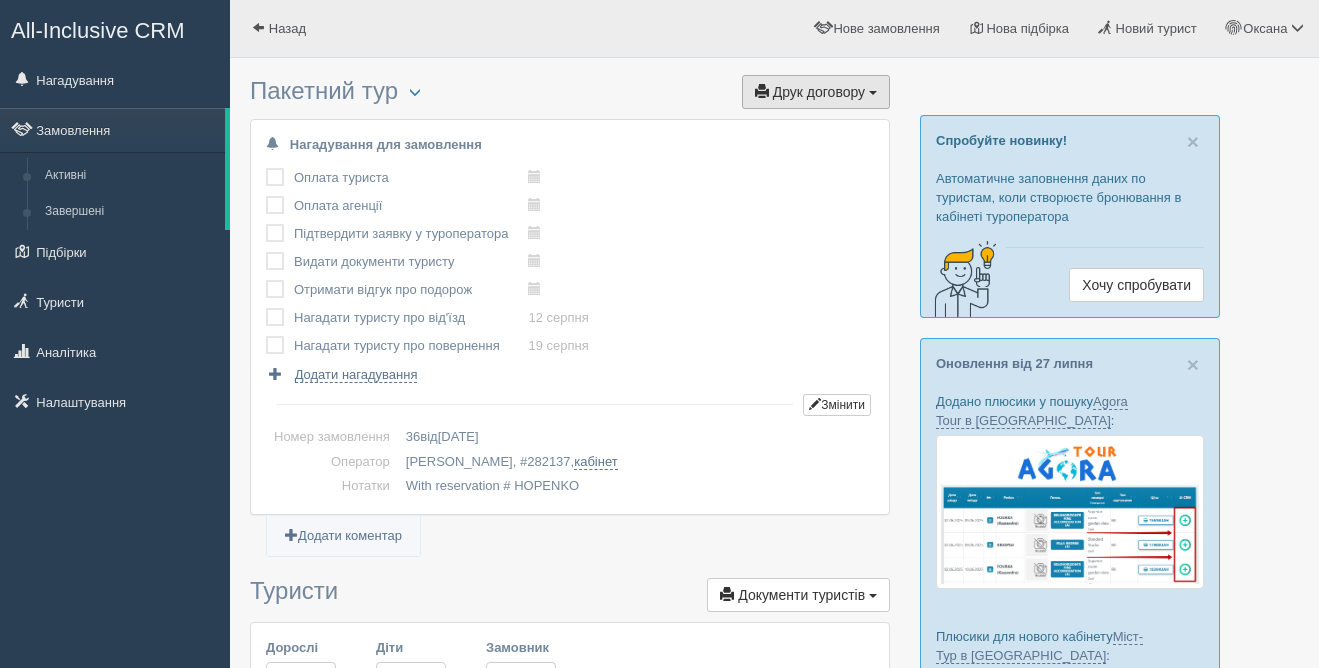 scroll, scrollTop: 0, scrollLeft: 0, axis: both 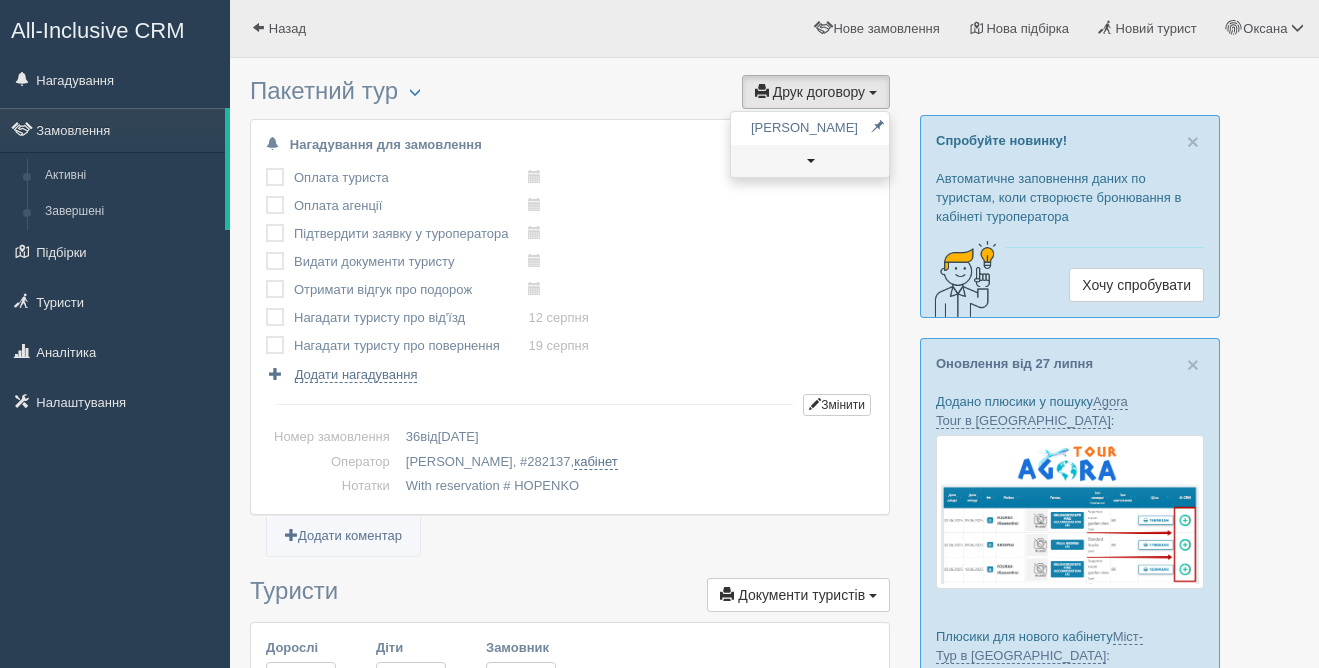 click at bounding box center [810, 161] 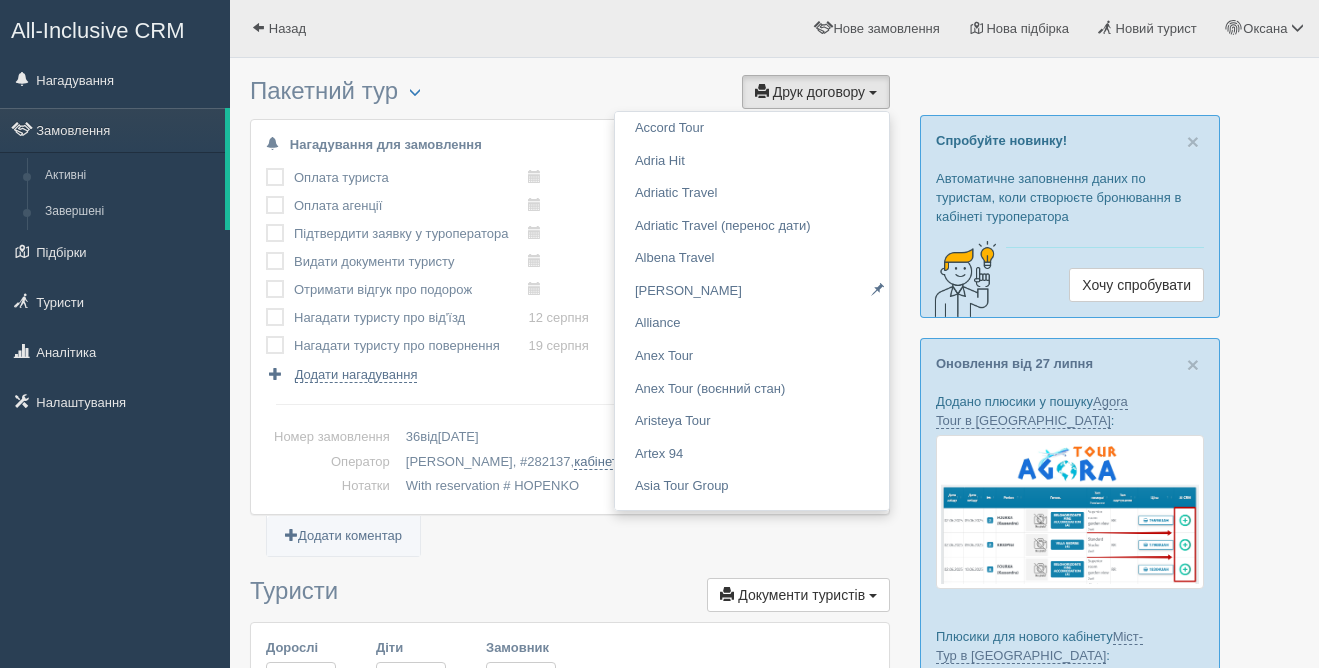click on "Пакетний тур
Менеджер:
Оксана
Змінити тип
Створити копію
Об'єднати договори
Видалити замовлення
Друк договору
Друк" at bounding box center [570, 93] 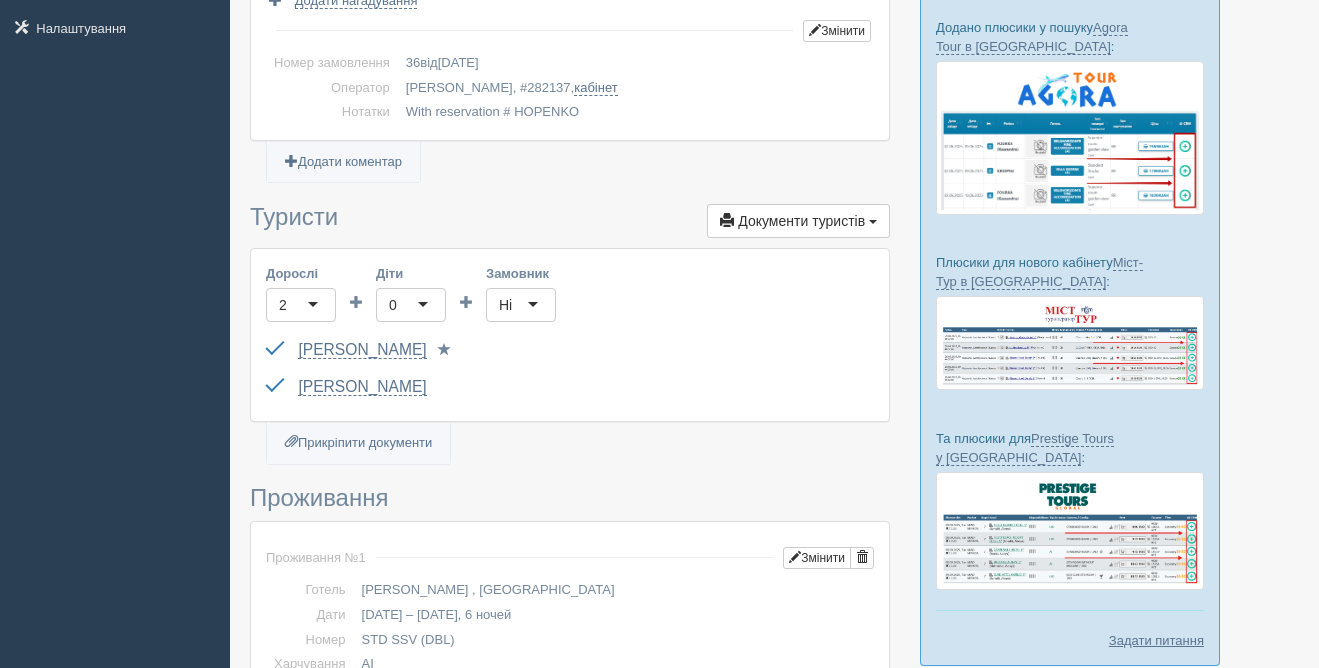 scroll, scrollTop: 374, scrollLeft: 0, axis: vertical 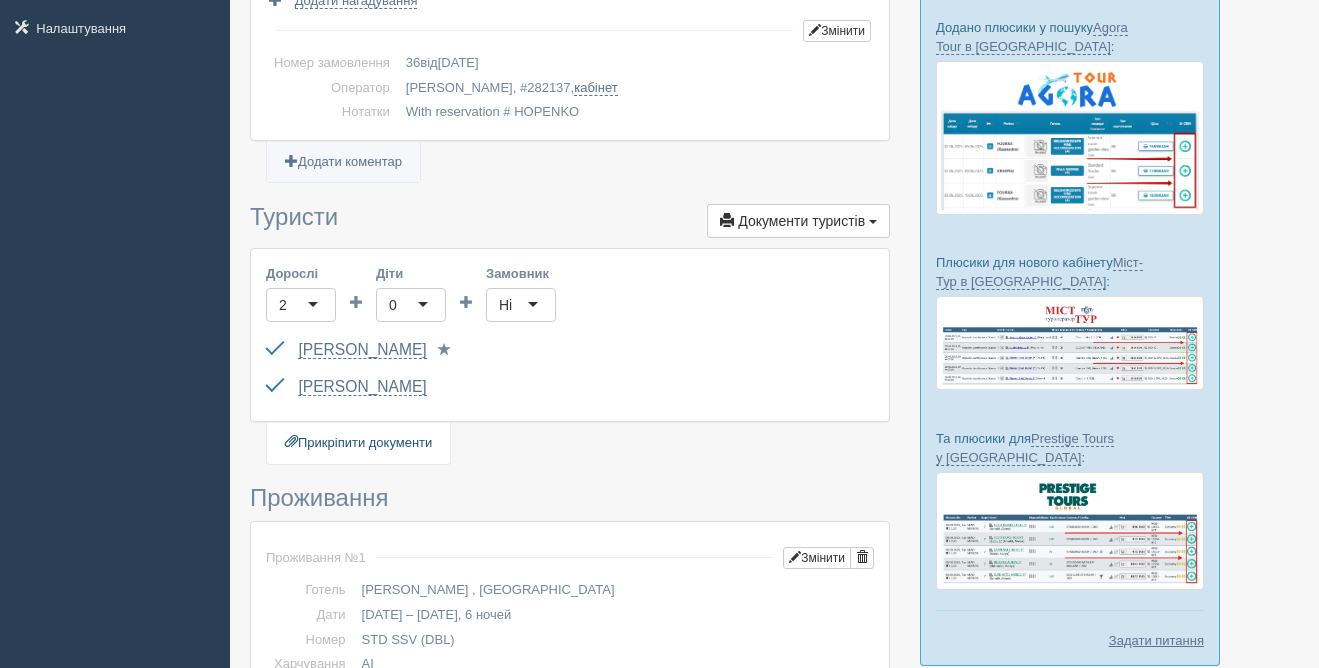 click on "Прикріпити документи" at bounding box center [358, 443] 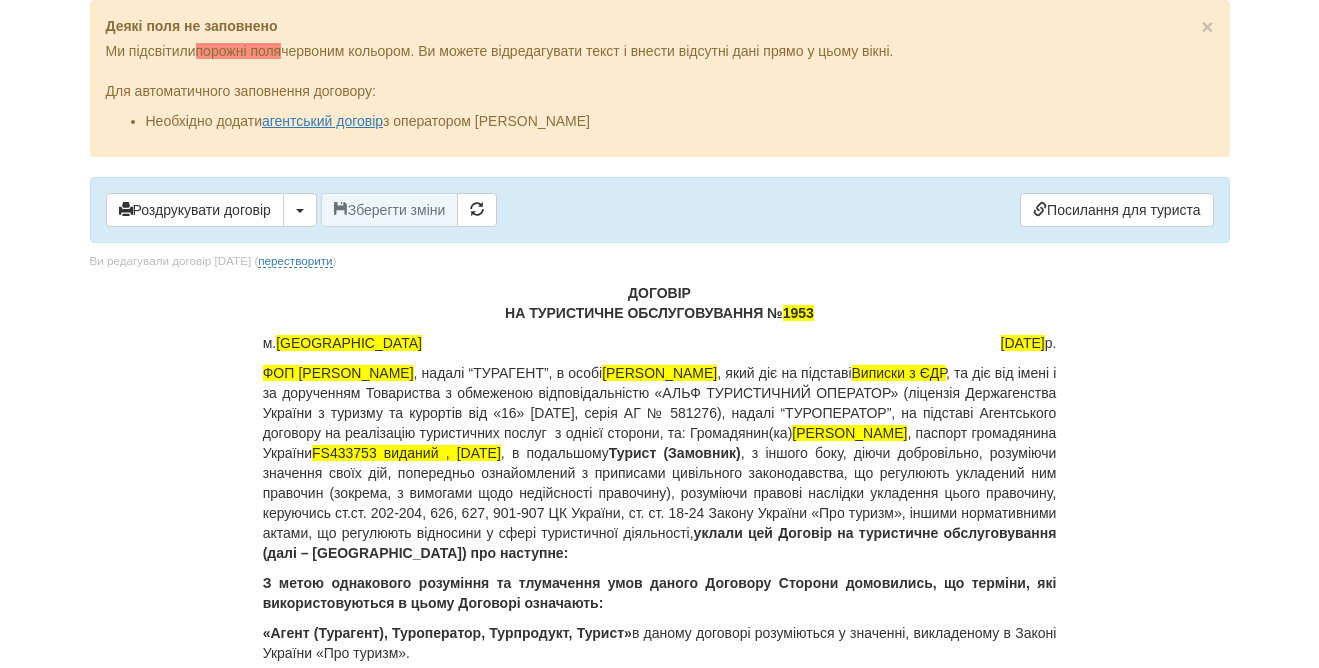 scroll, scrollTop: 0, scrollLeft: 0, axis: both 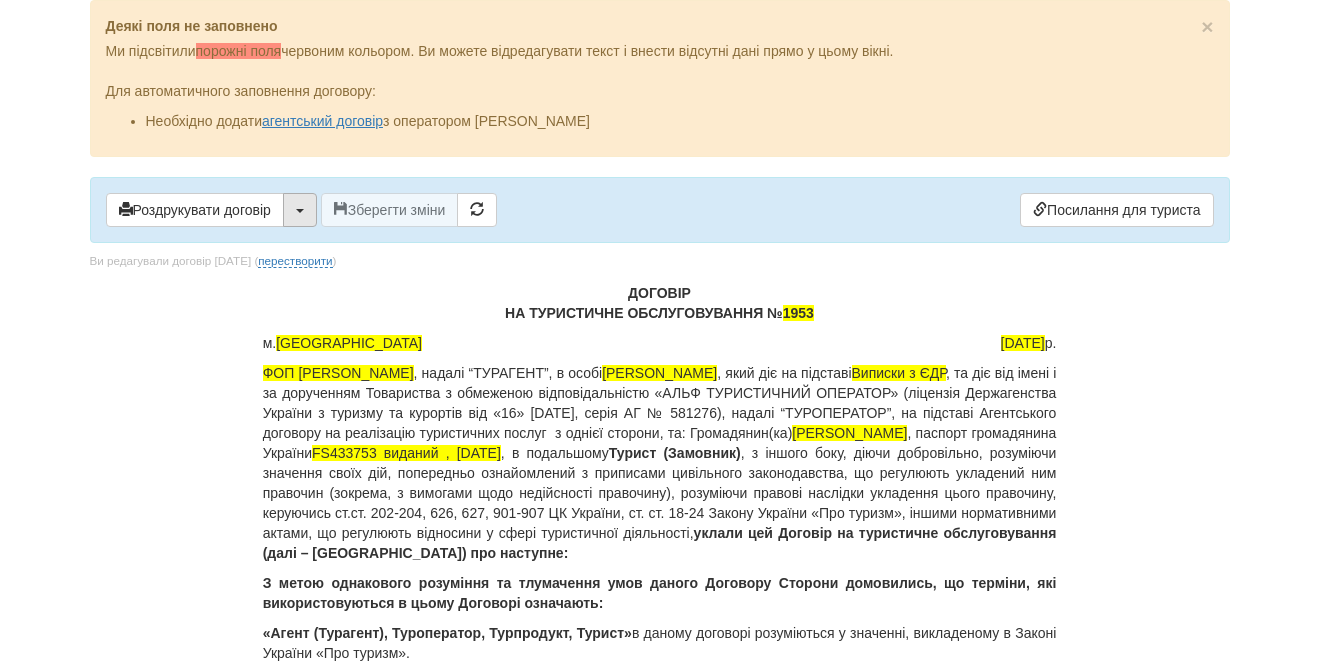 click at bounding box center [300, 210] 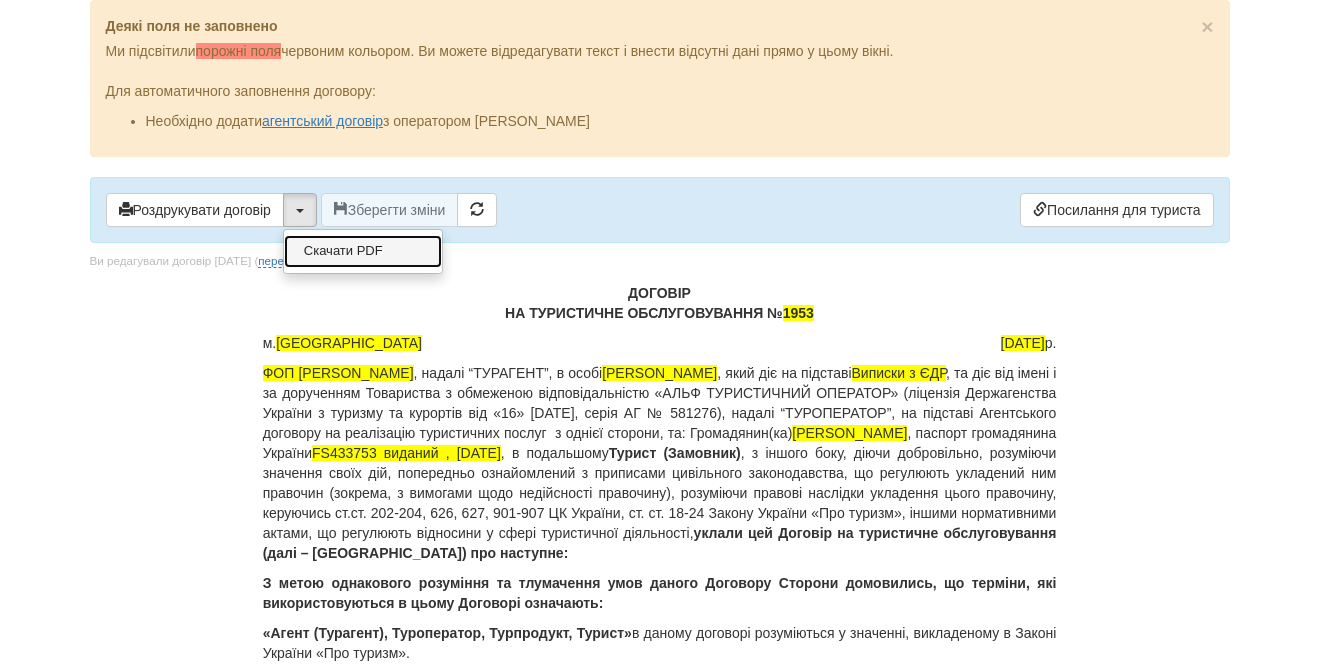 click on "Скачати PDF" at bounding box center [363, 251] 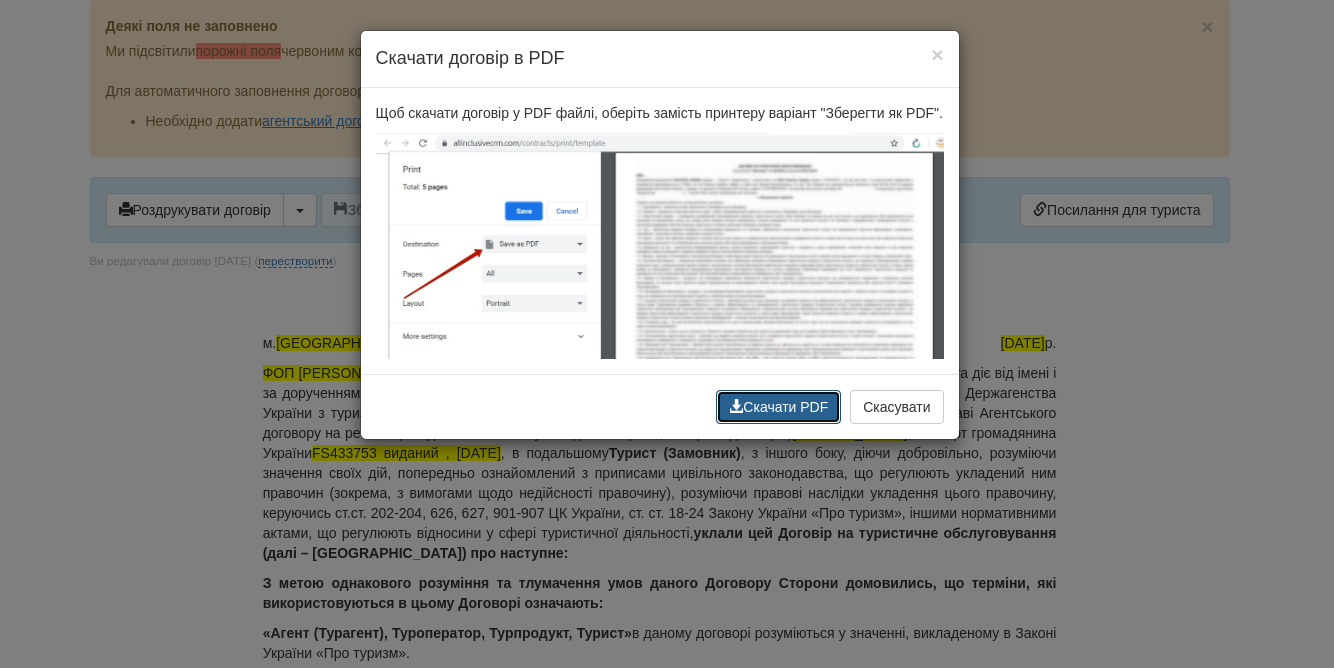 click on "Скачати PDF" at bounding box center [778, 407] 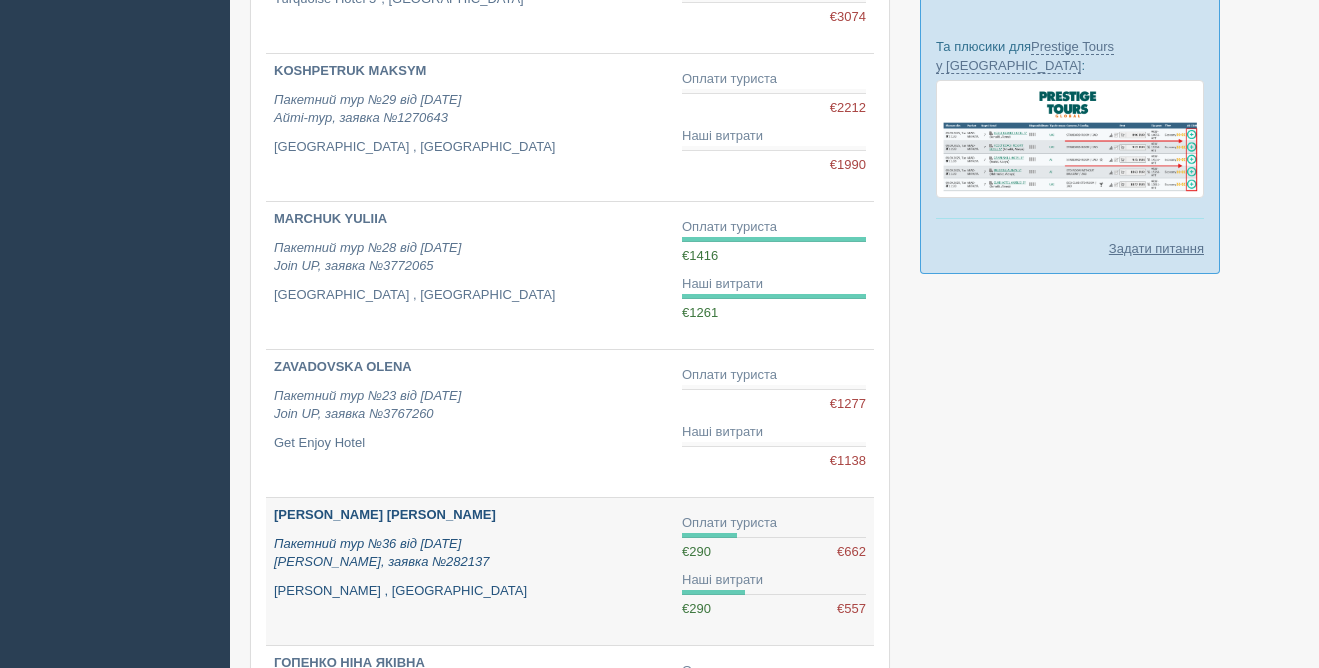 scroll, scrollTop: 793, scrollLeft: 0, axis: vertical 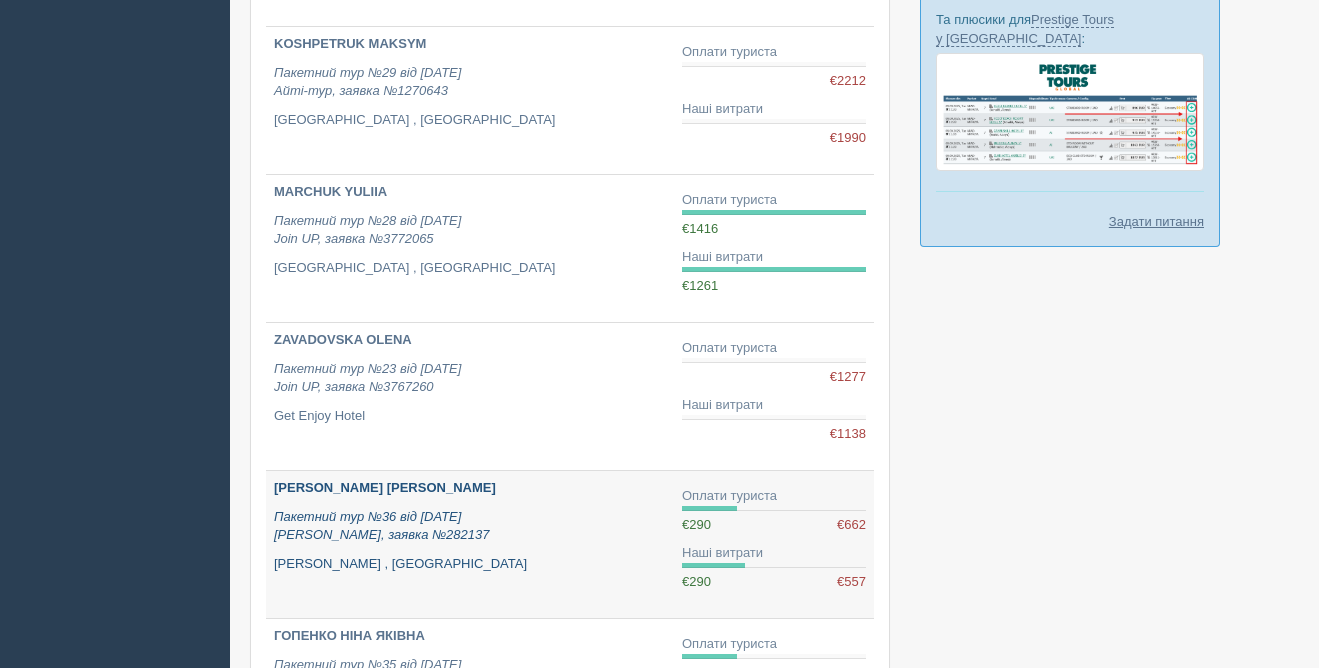 click on "Пакетний тур №36 від [DATE]
[PERSON_NAME], заявка №282137" at bounding box center (381, 526) 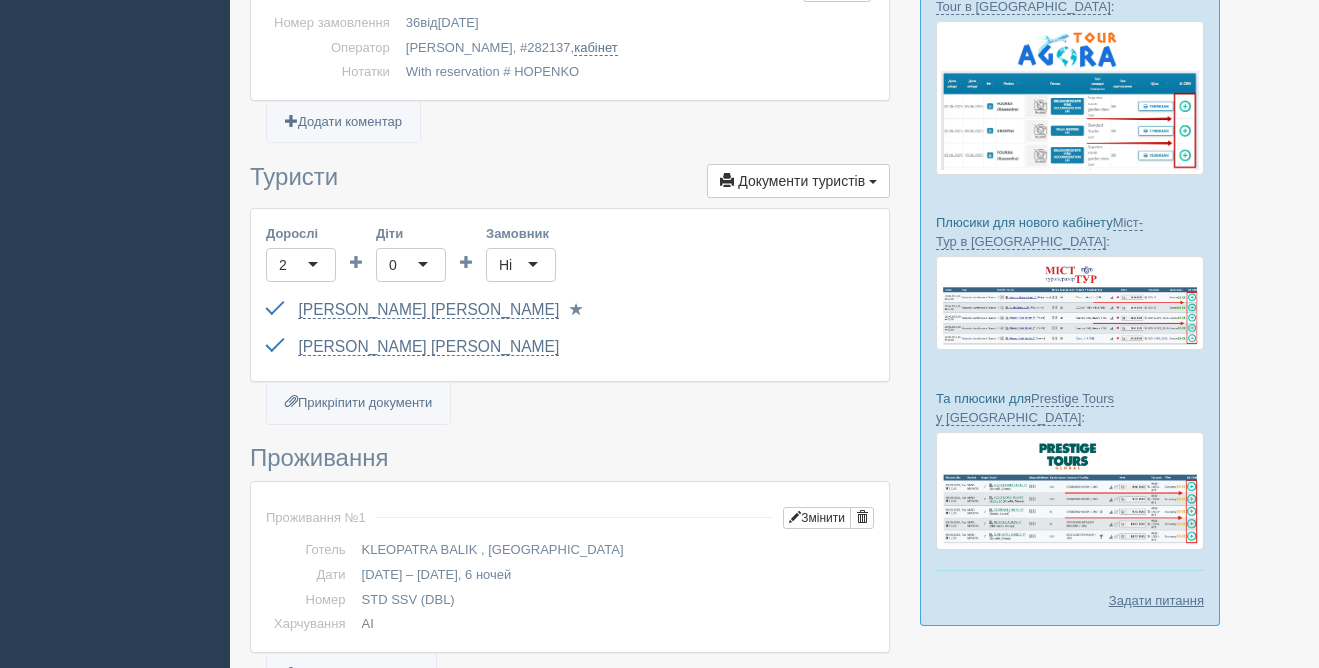 scroll, scrollTop: 417, scrollLeft: 0, axis: vertical 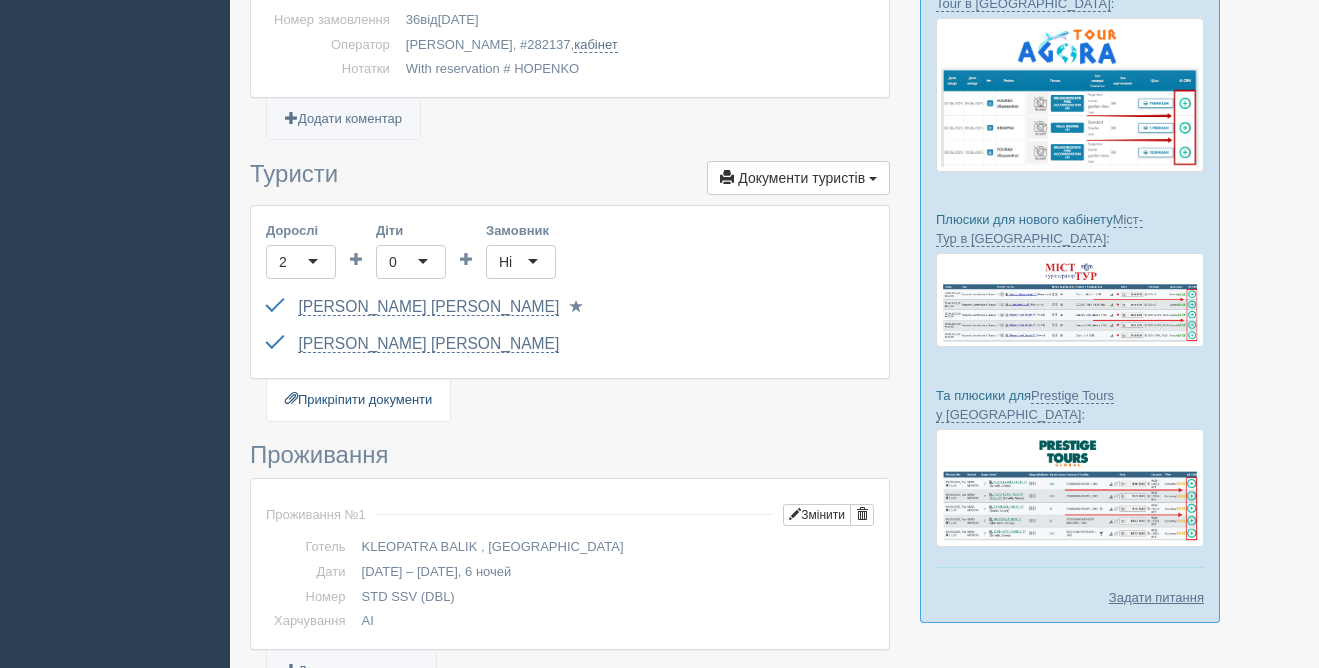 click on "Прикріпити документи" at bounding box center [358, 400] 